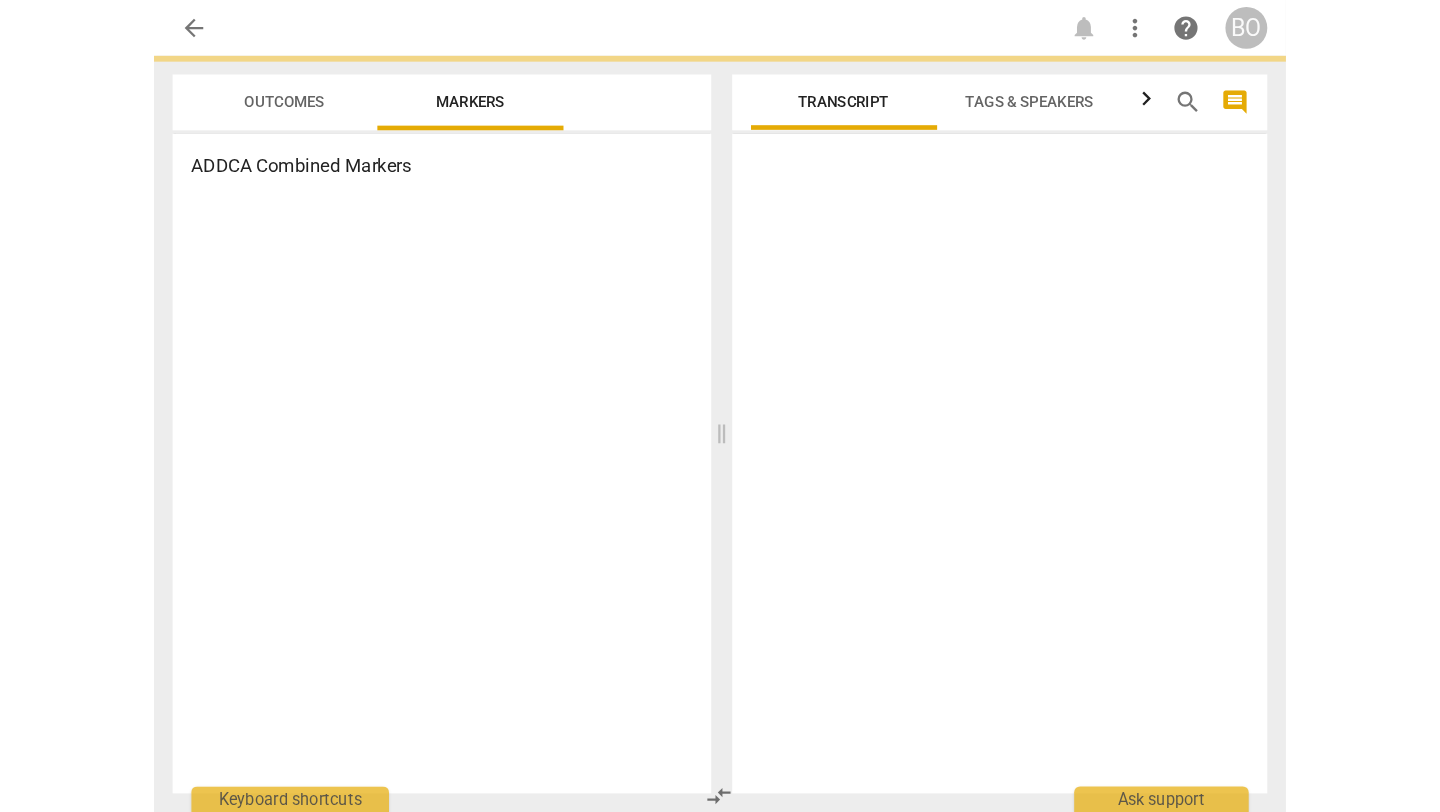 scroll, scrollTop: 0, scrollLeft: 0, axis: both 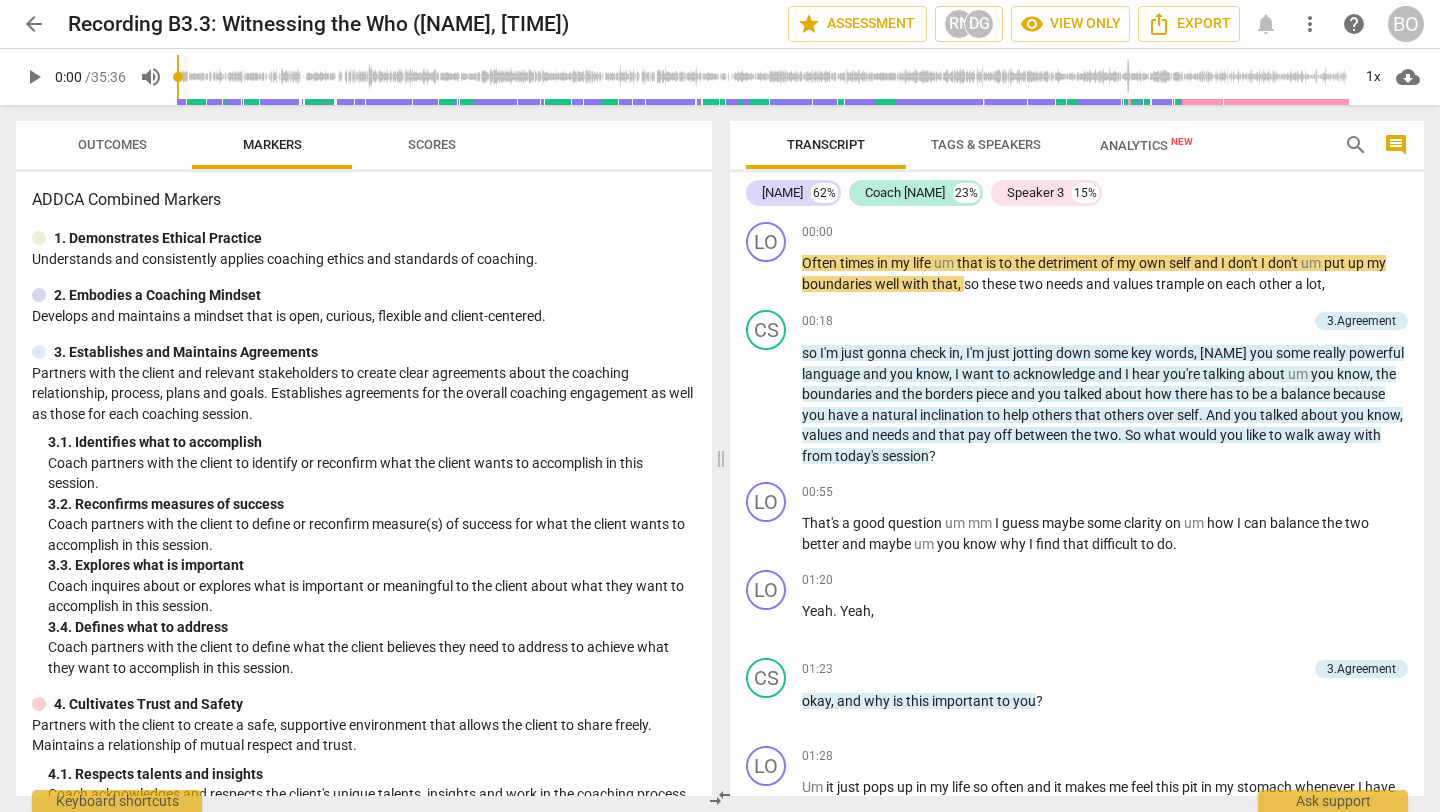 click on "Scores" at bounding box center (432, 145) 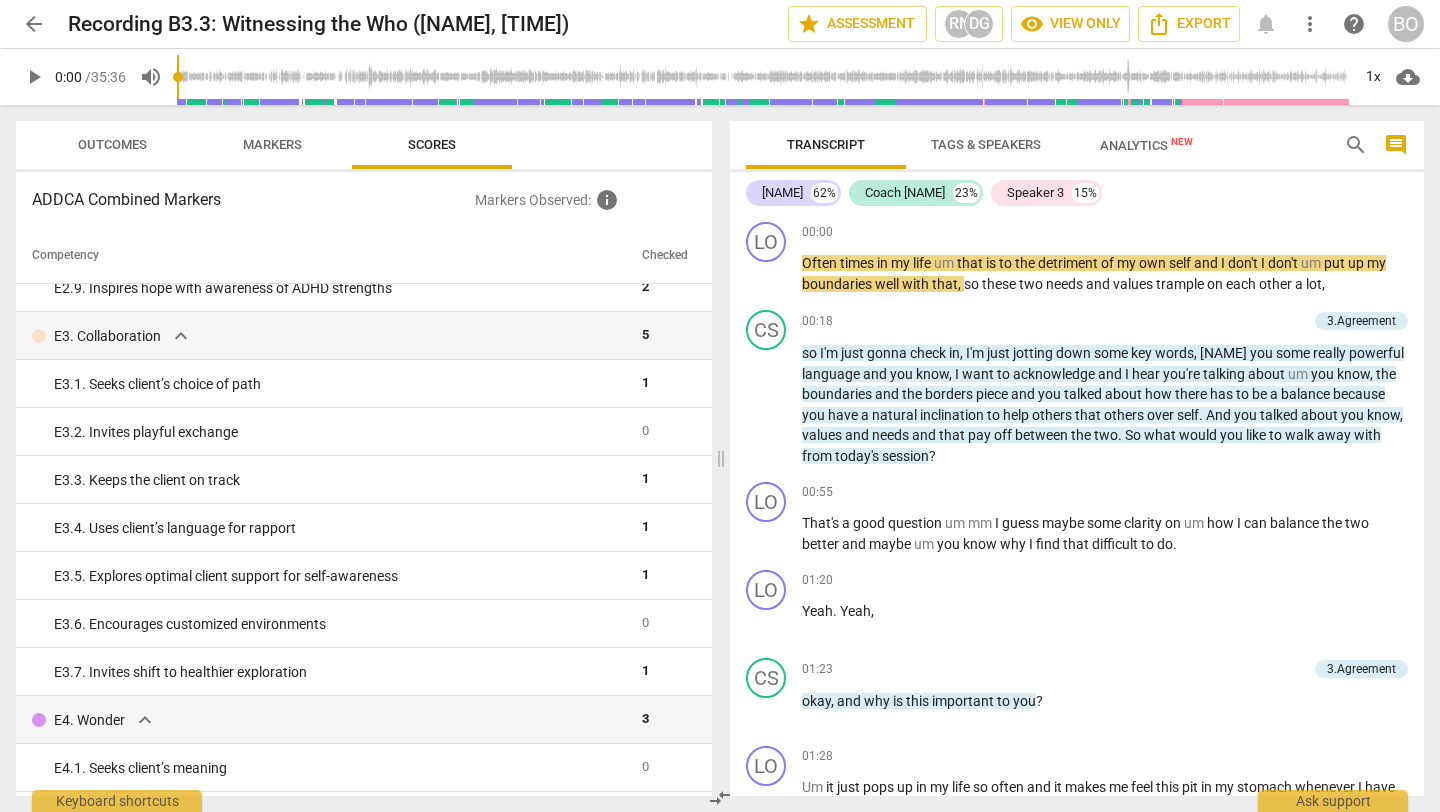 scroll, scrollTop: 3730, scrollLeft: 0, axis: vertical 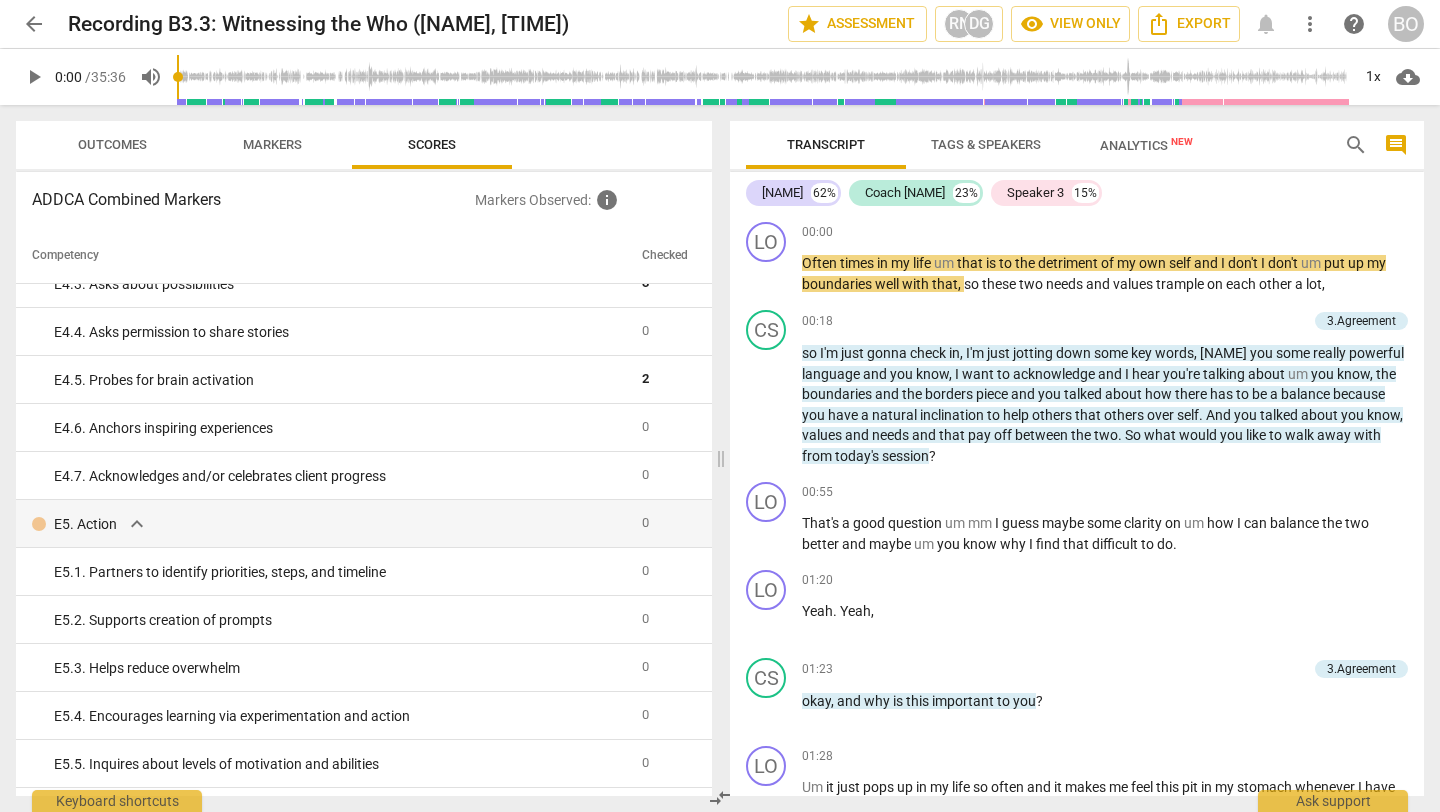 click on "Outcomes" at bounding box center (112, 144) 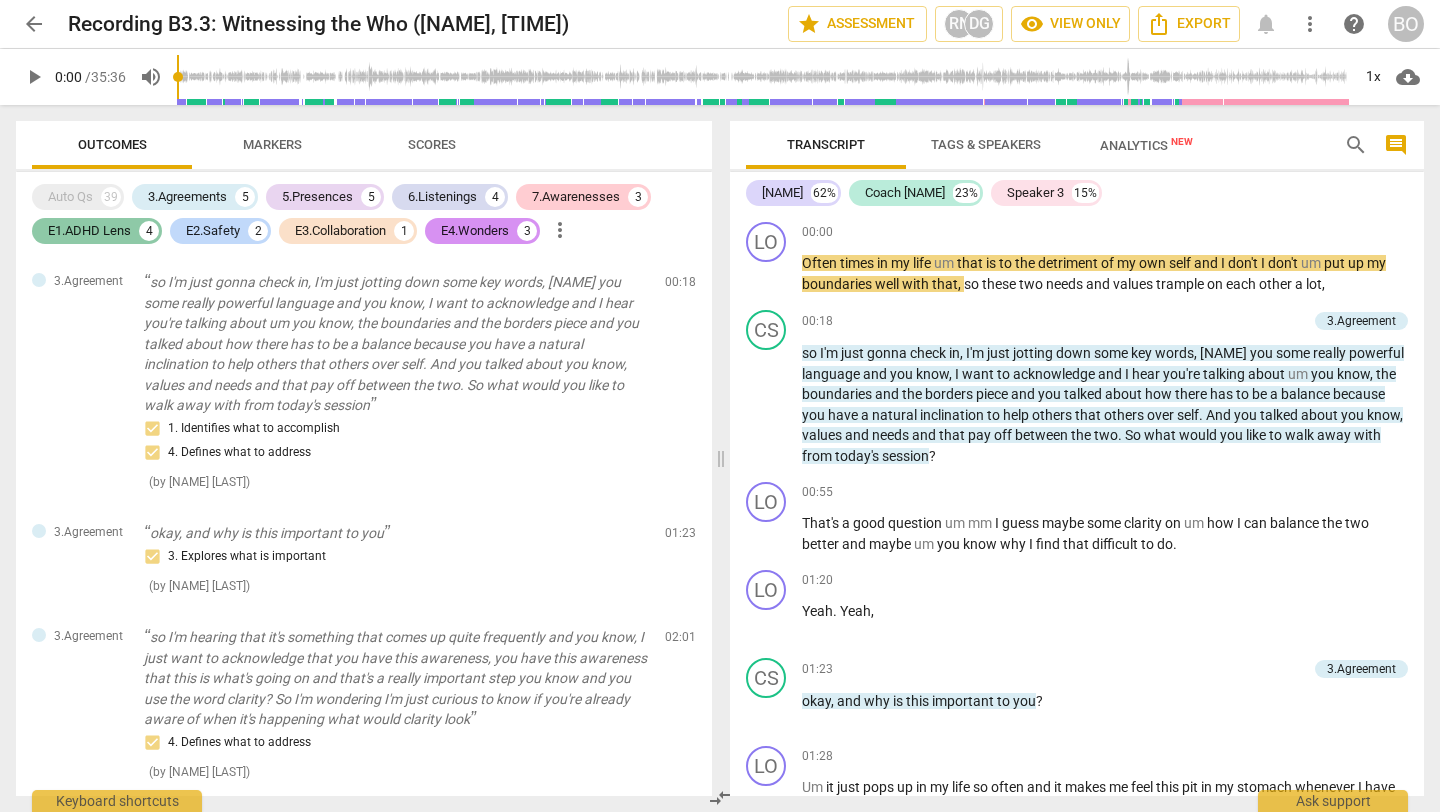 click on "E1.ADHD Lens" at bounding box center [89, 231] 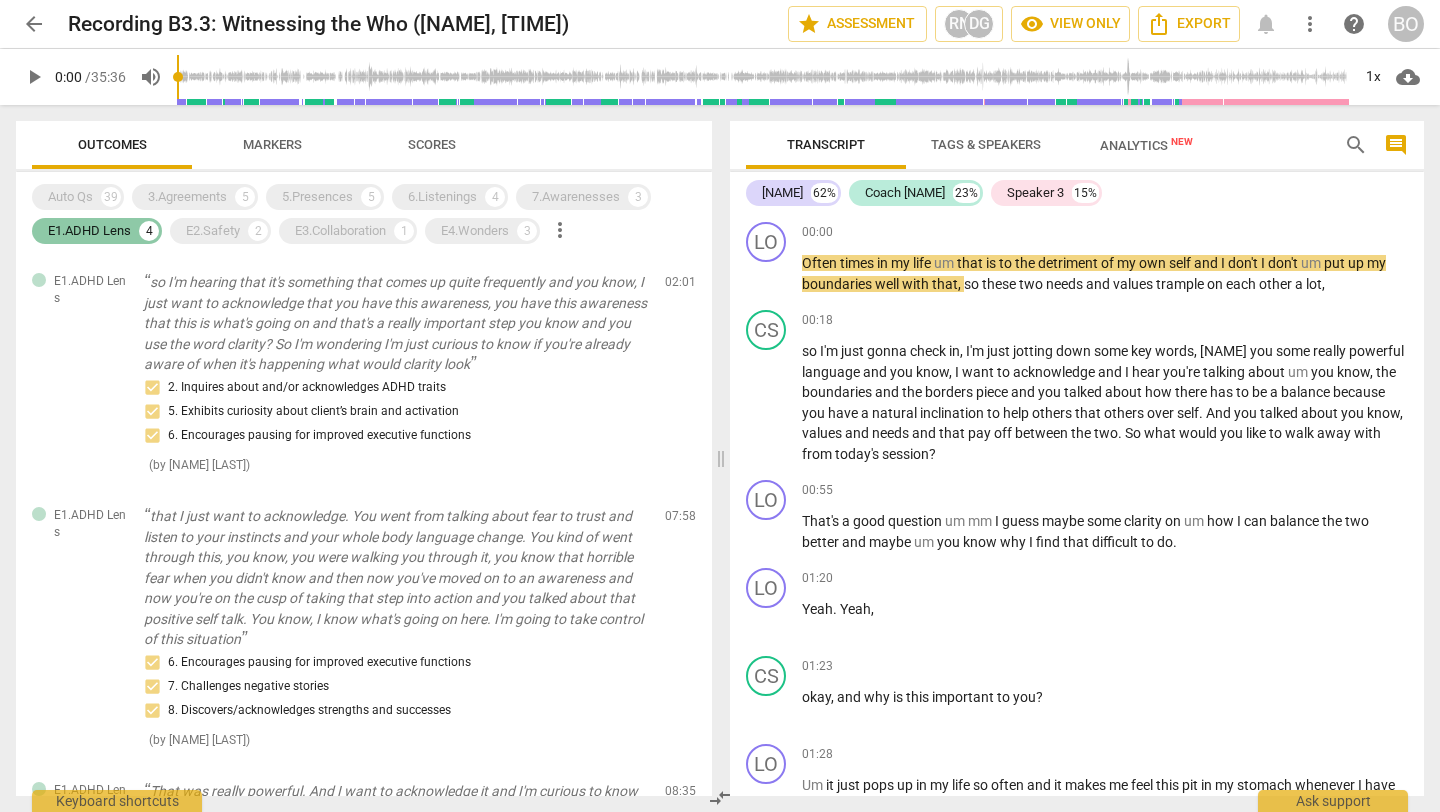 click on "E1.ADHD Lens" at bounding box center (89, 231) 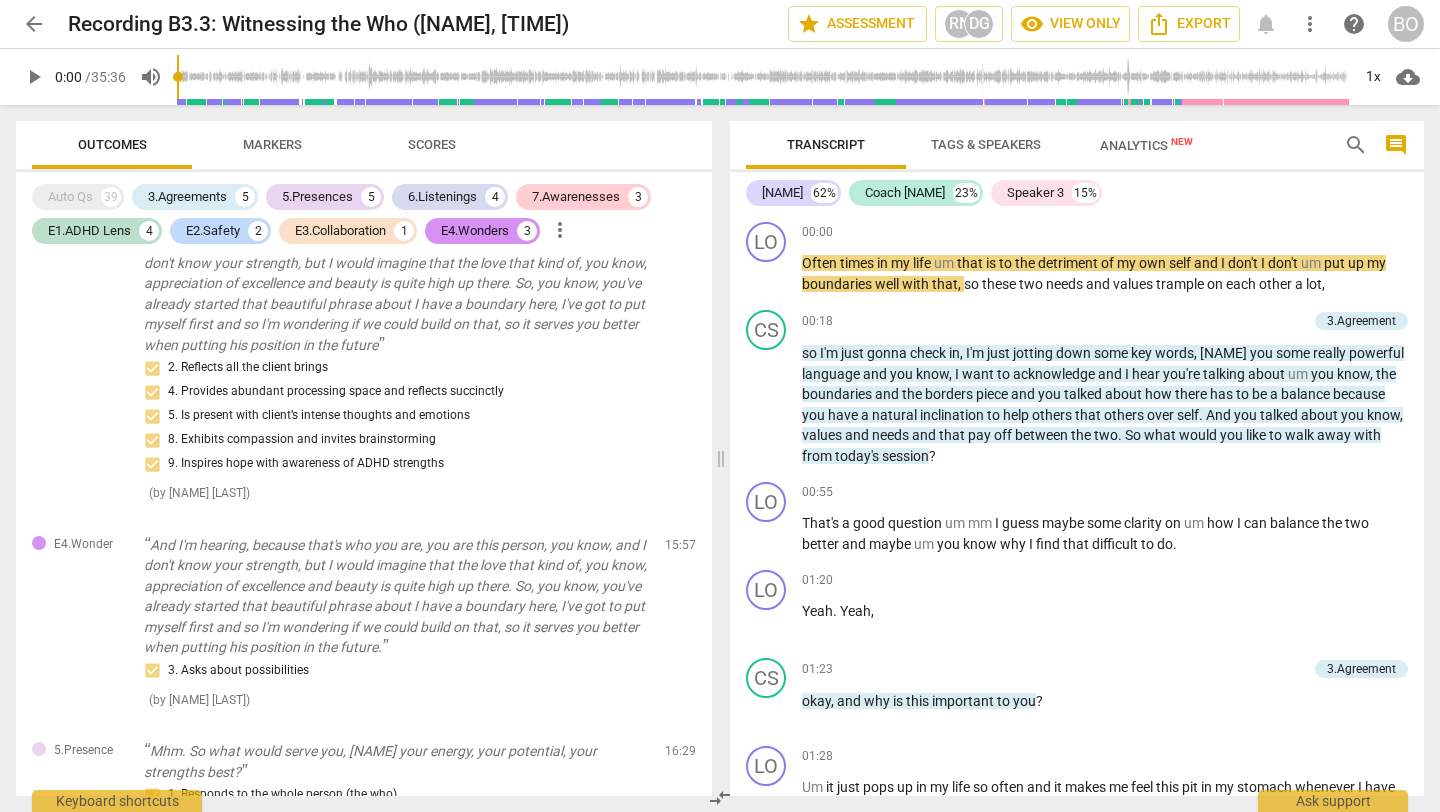 scroll, scrollTop: 6028, scrollLeft: 0, axis: vertical 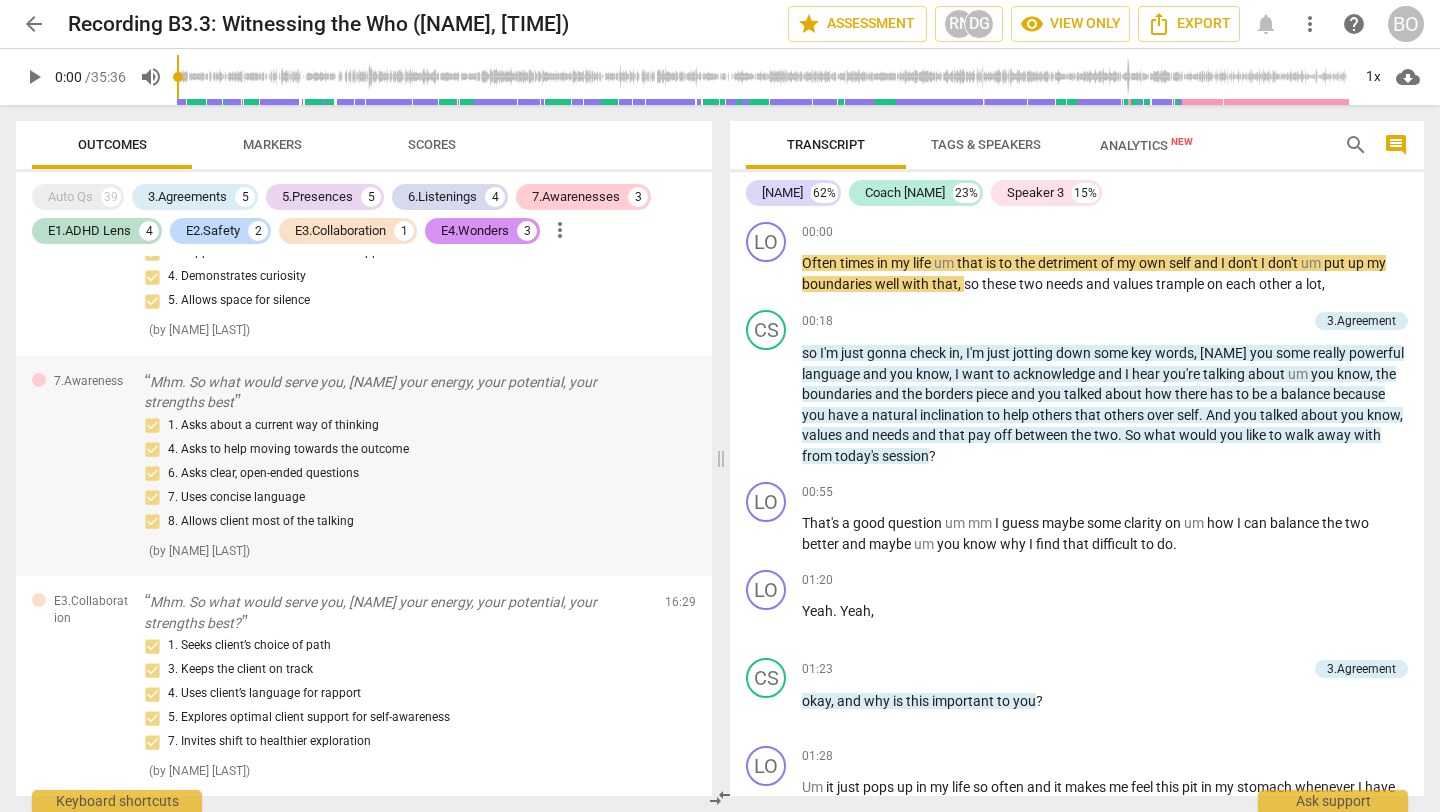 click on "1. Asks about a current way of thinking 4. Asks to help moving towards the outcome 6. Asks clear, open-ended questions 7. Uses concise language 8. Allows client most of the talking" at bounding box center (396, 474) 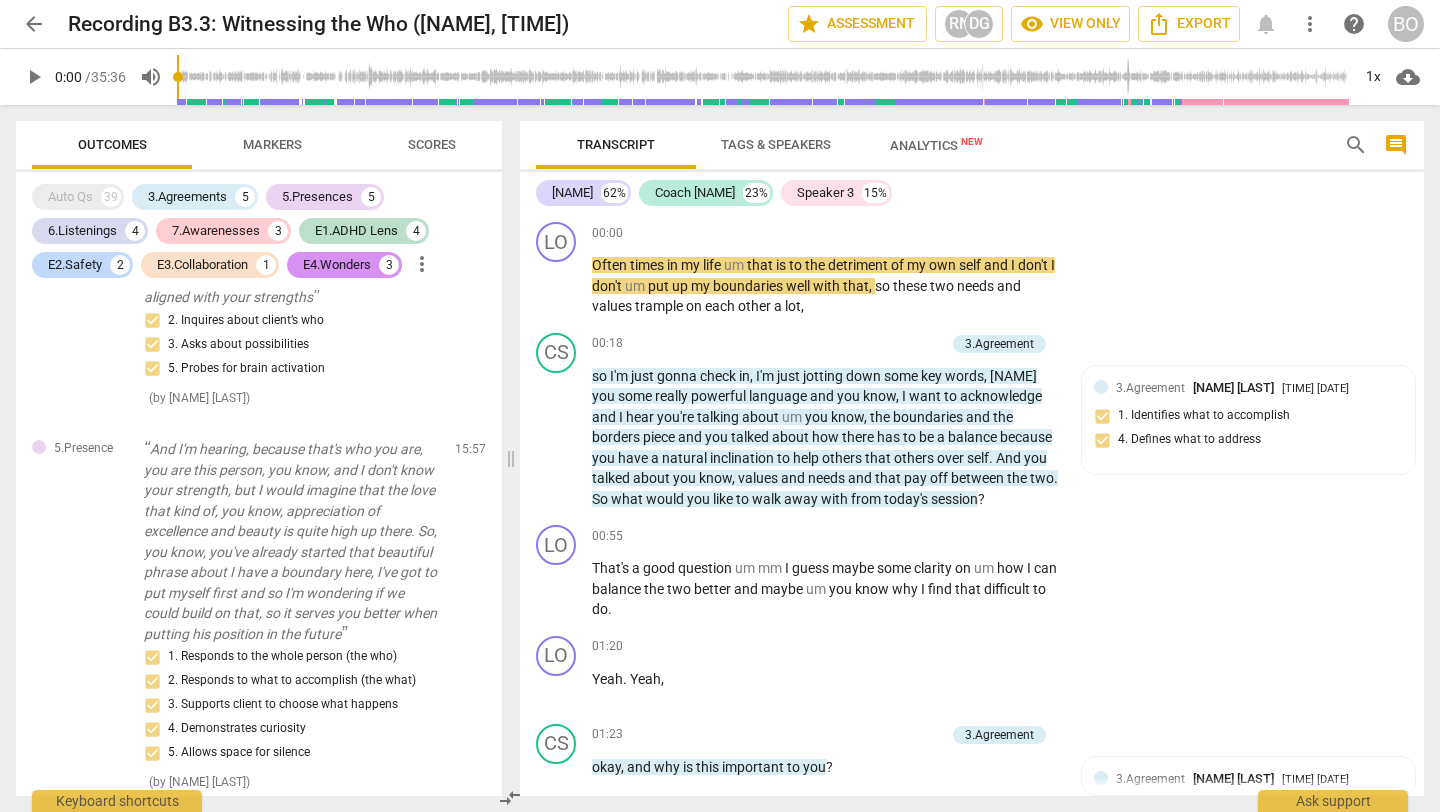 scroll, scrollTop: 8238, scrollLeft: 0, axis: vertical 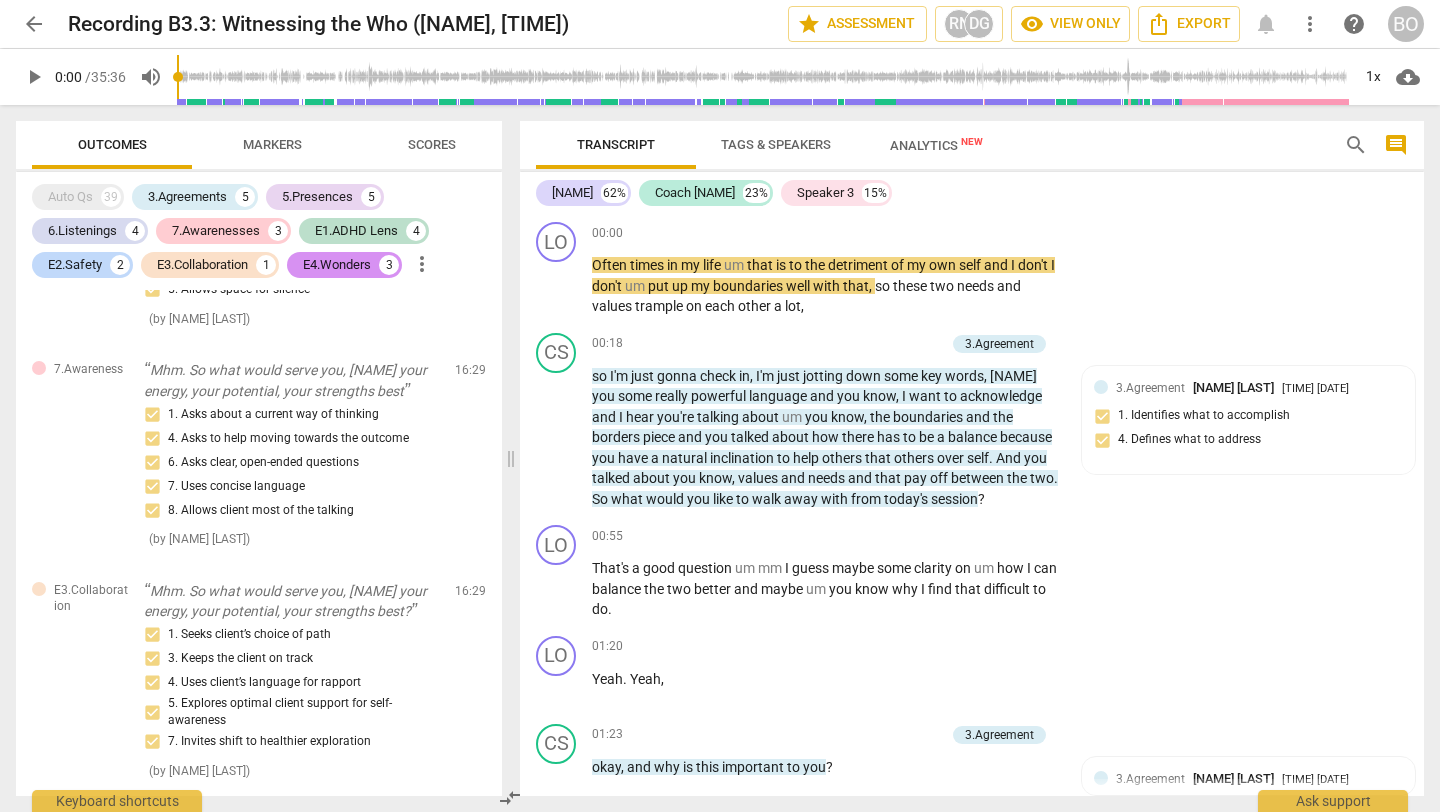 click on "play_arrow" at bounding box center [34, 77] 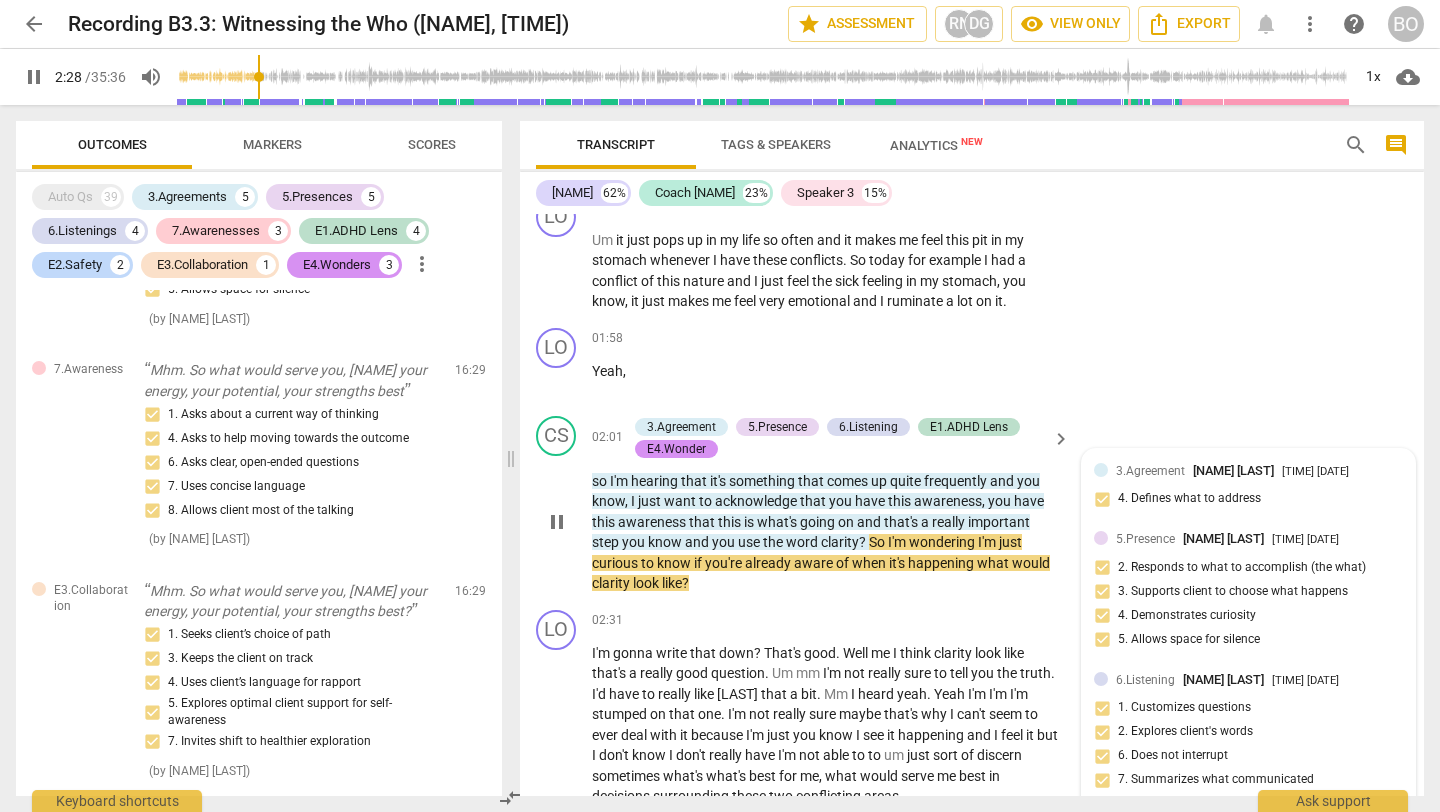 scroll, scrollTop: 629, scrollLeft: 0, axis: vertical 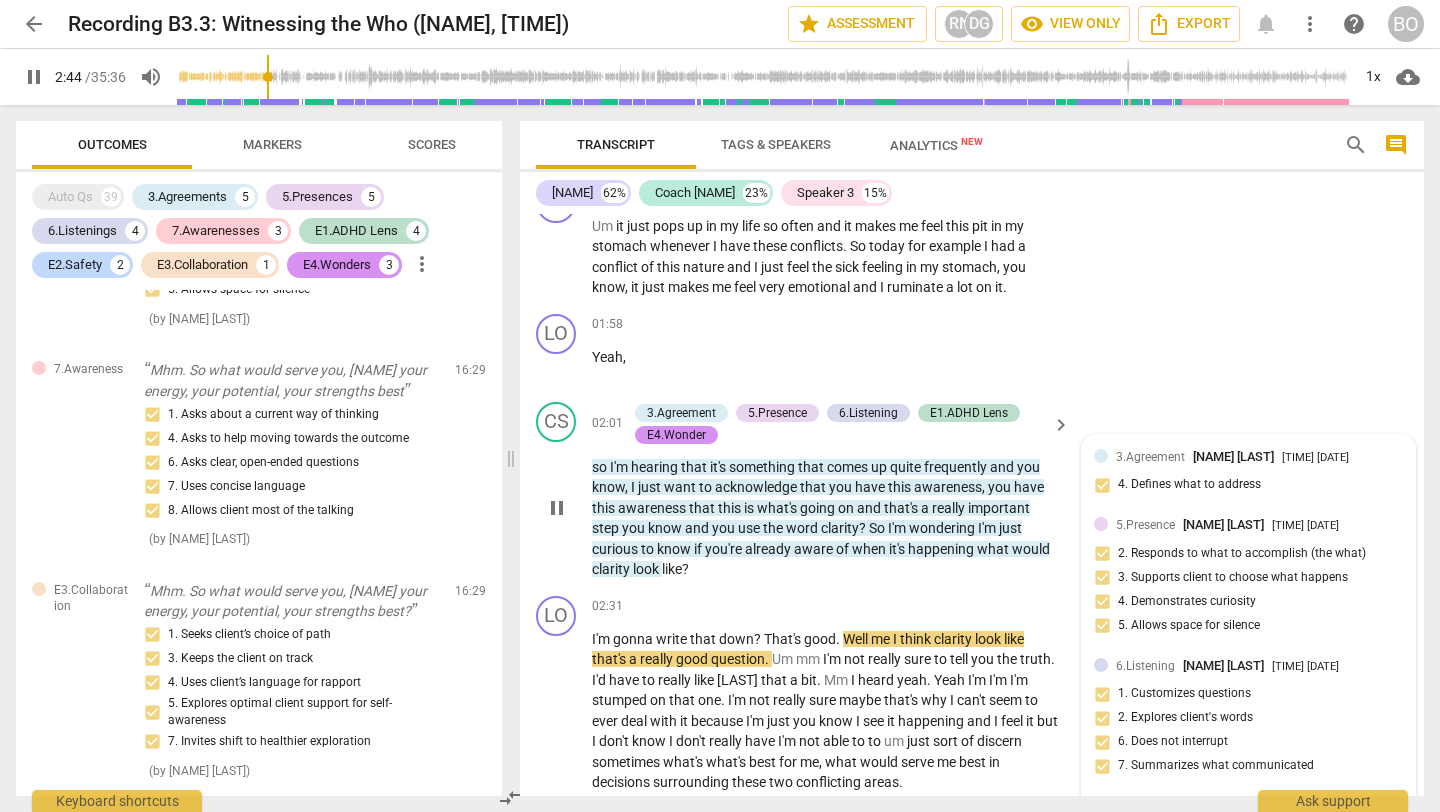 type on "165" 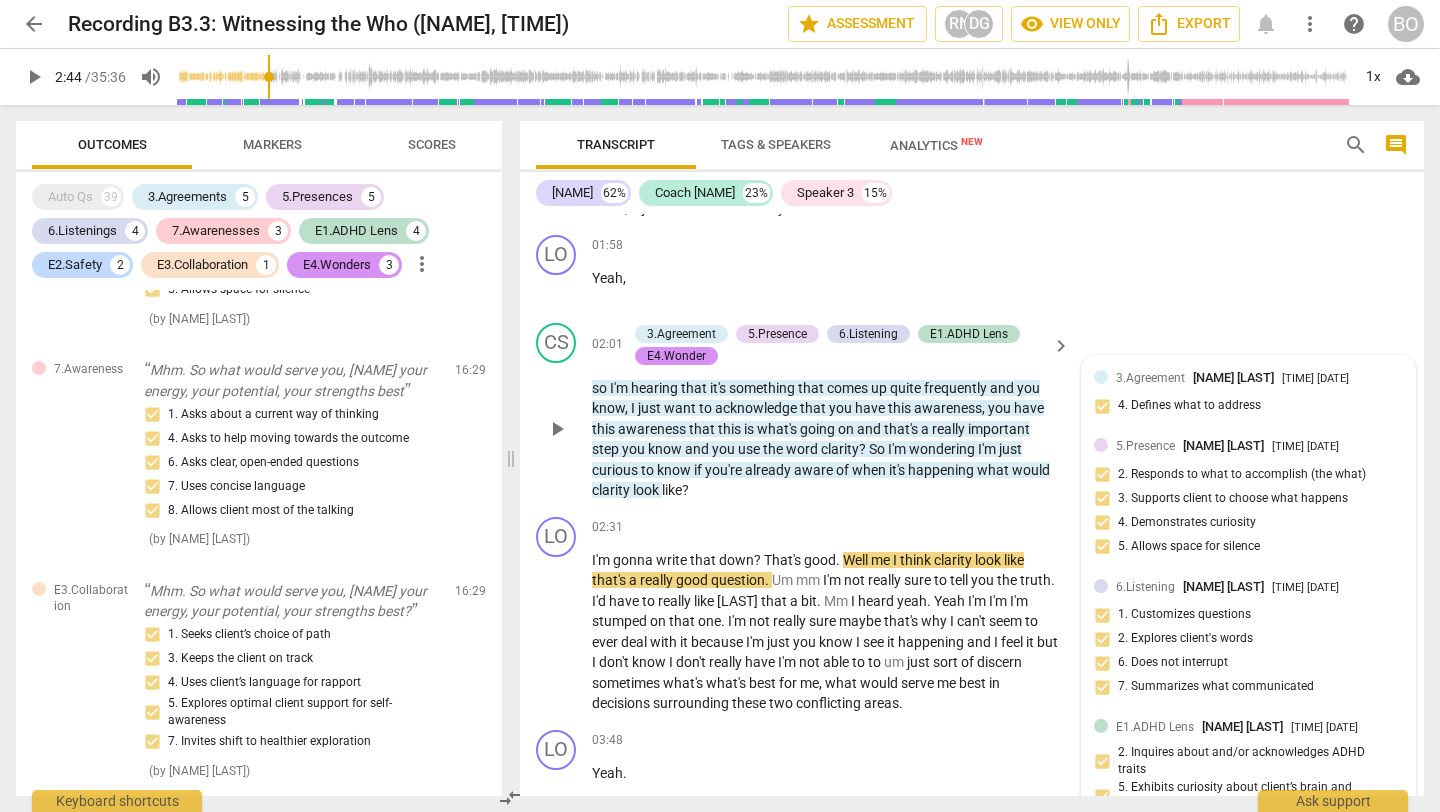 scroll, scrollTop: 717, scrollLeft: 0, axis: vertical 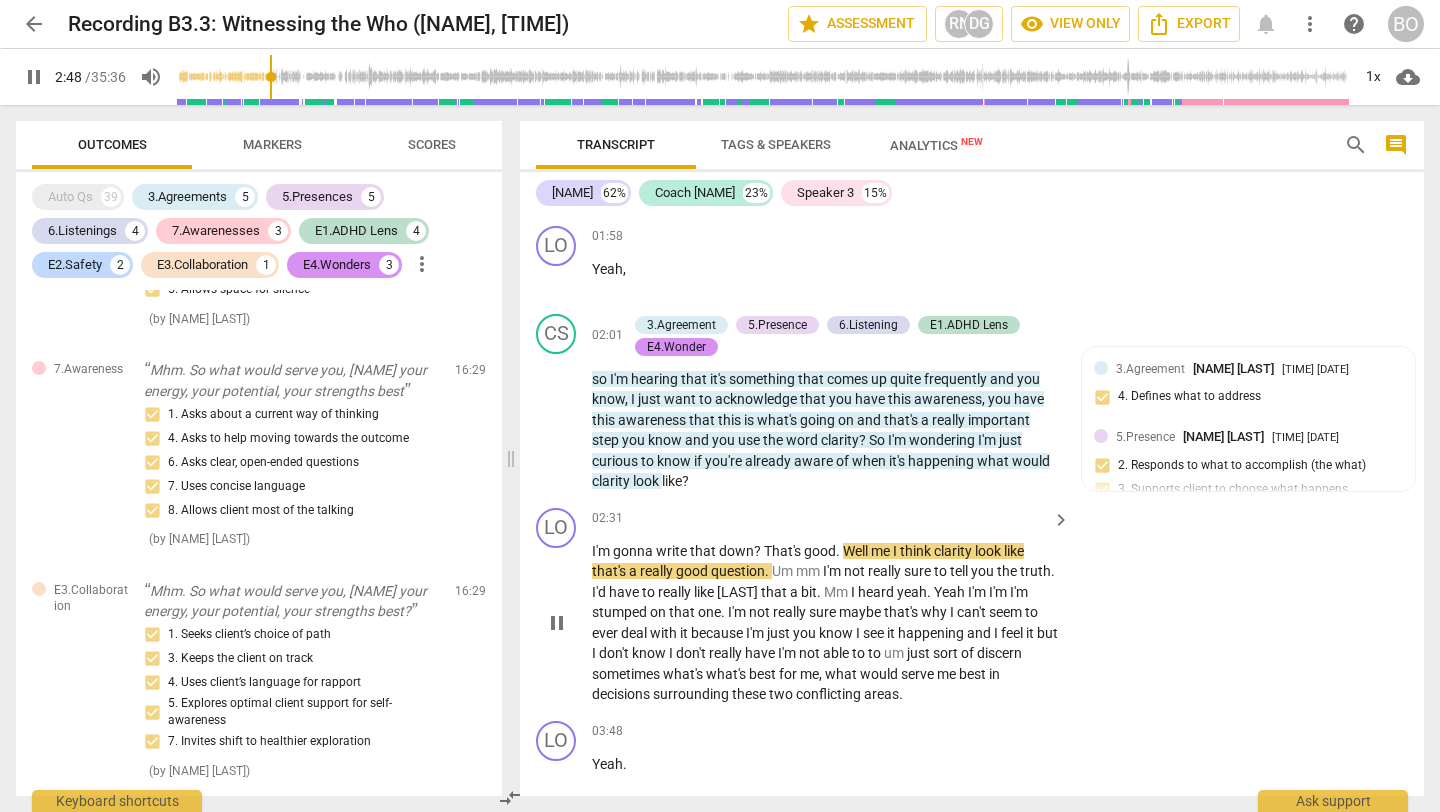 click on "02:31" at bounding box center [607, 518] 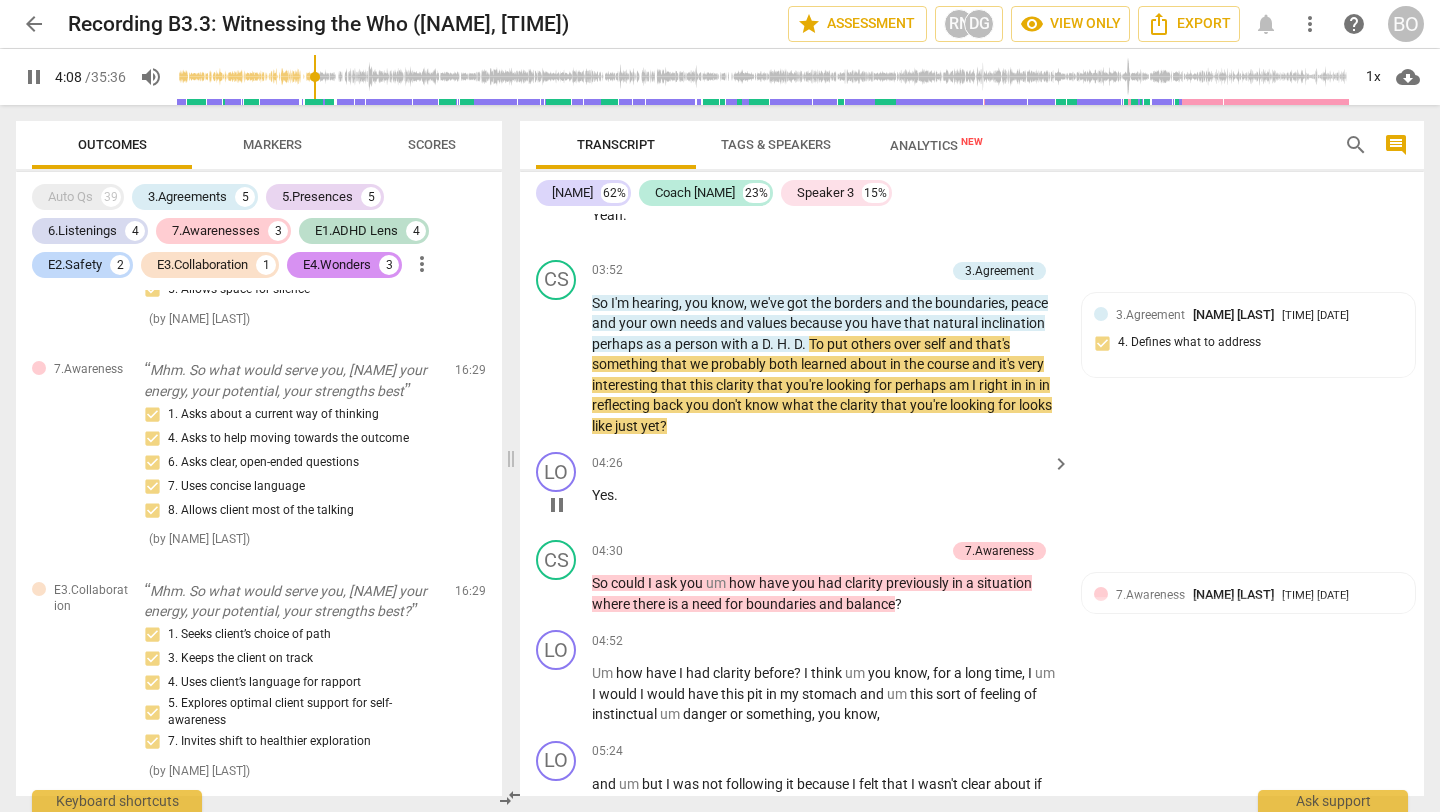 scroll, scrollTop: 1266, scrollLeft: 0, axis: vertical 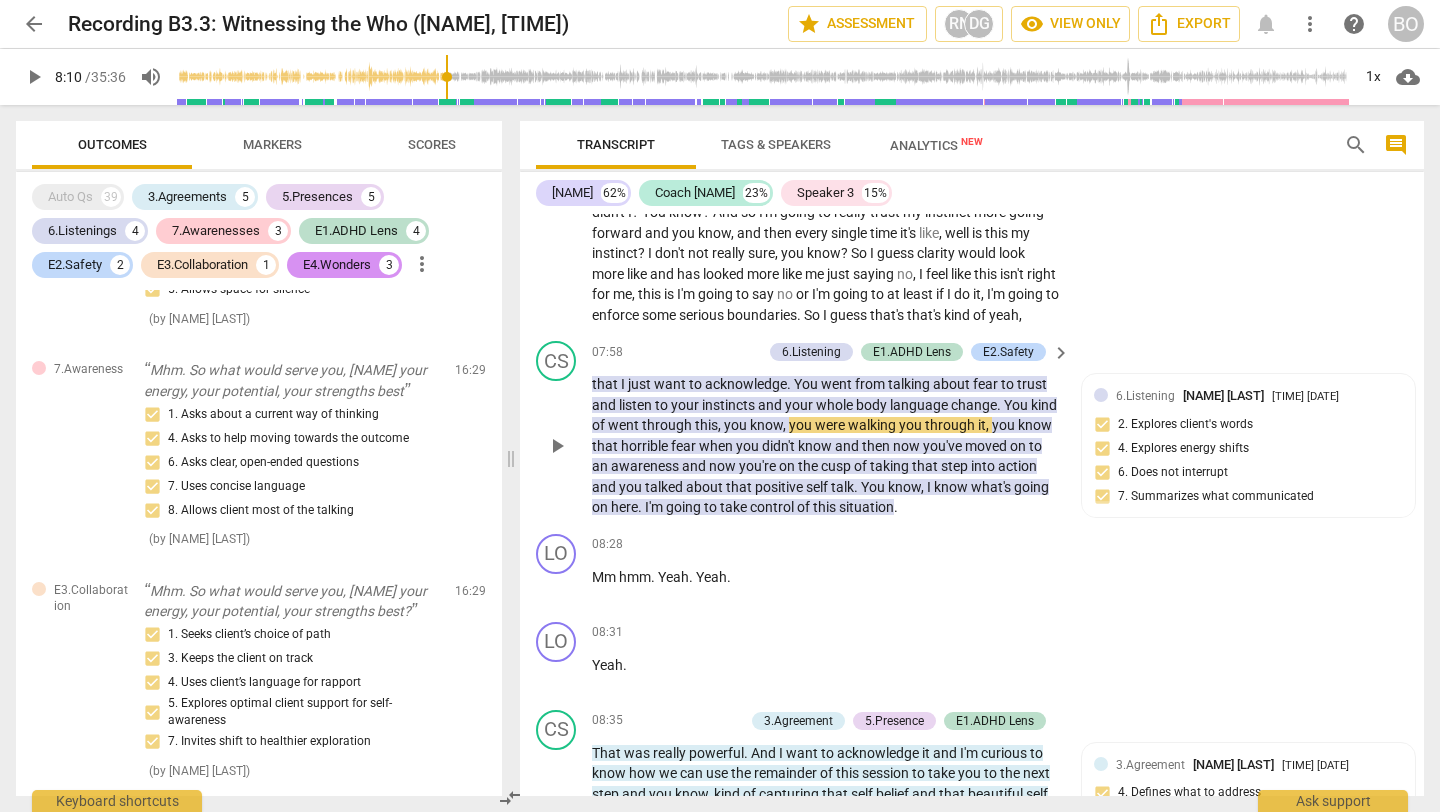 click on "that" at bounding box center (606, 384) 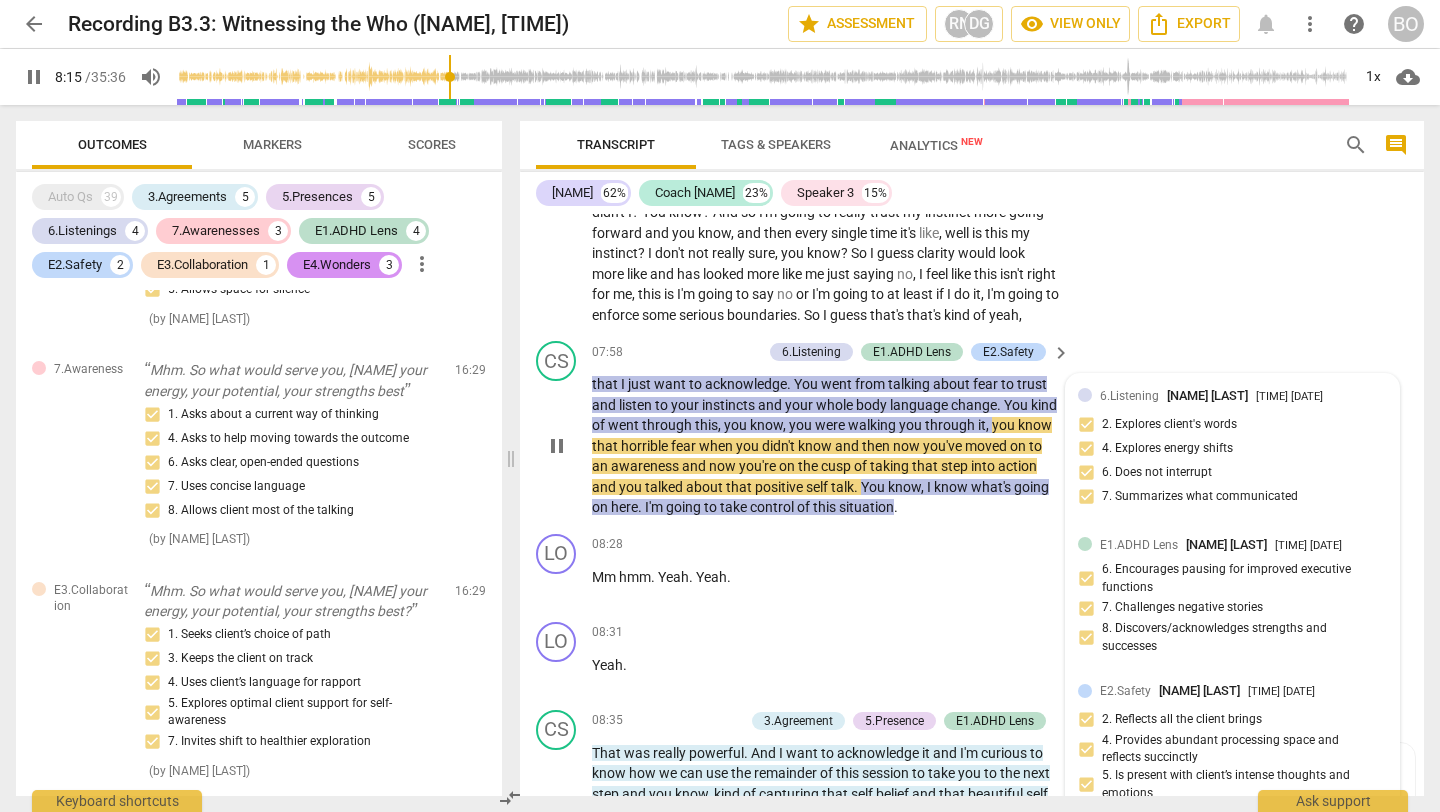 click on "07:58" at bounding box center [607, 352] 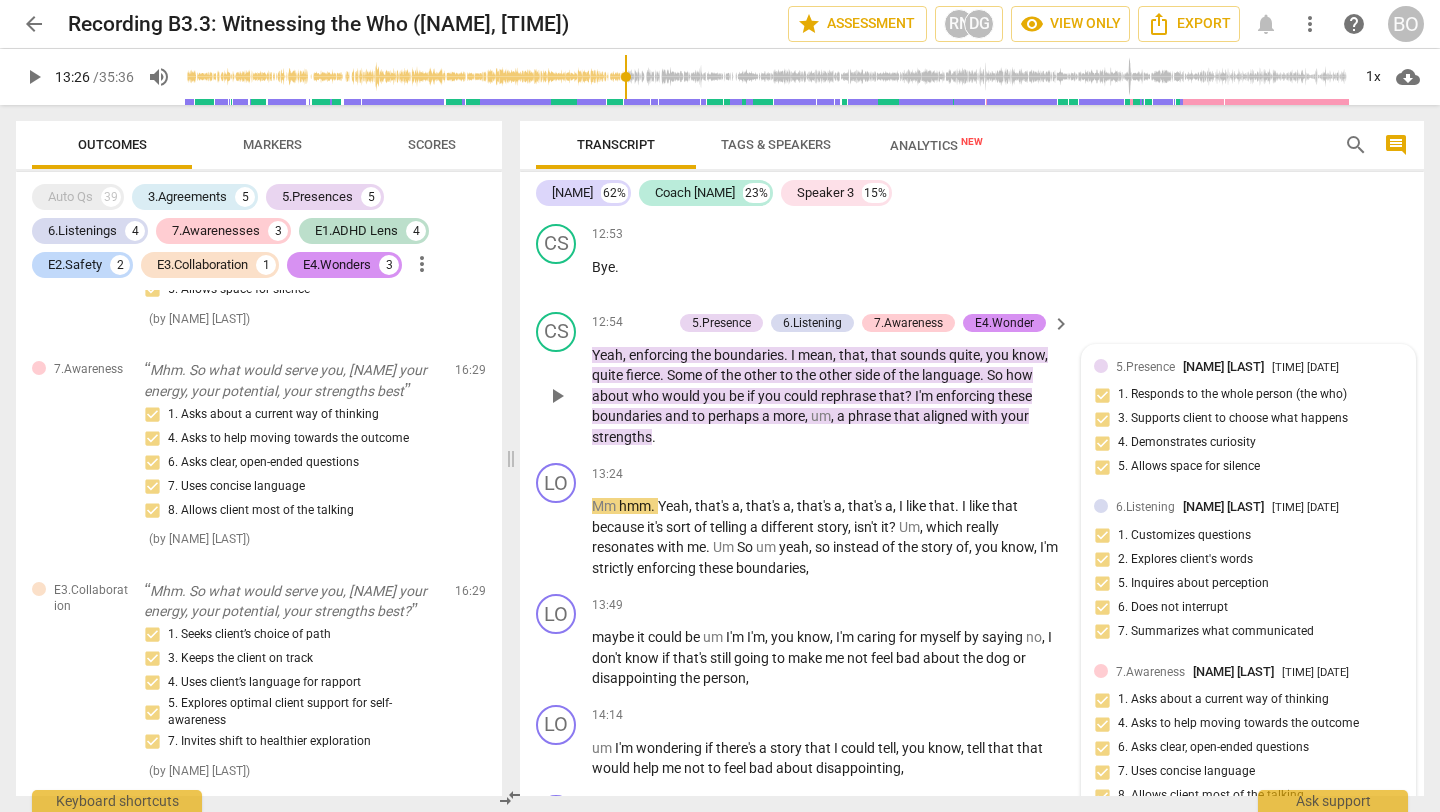 scroll, scrollTop: 4325, scrollLeft: 0, axis: vertical 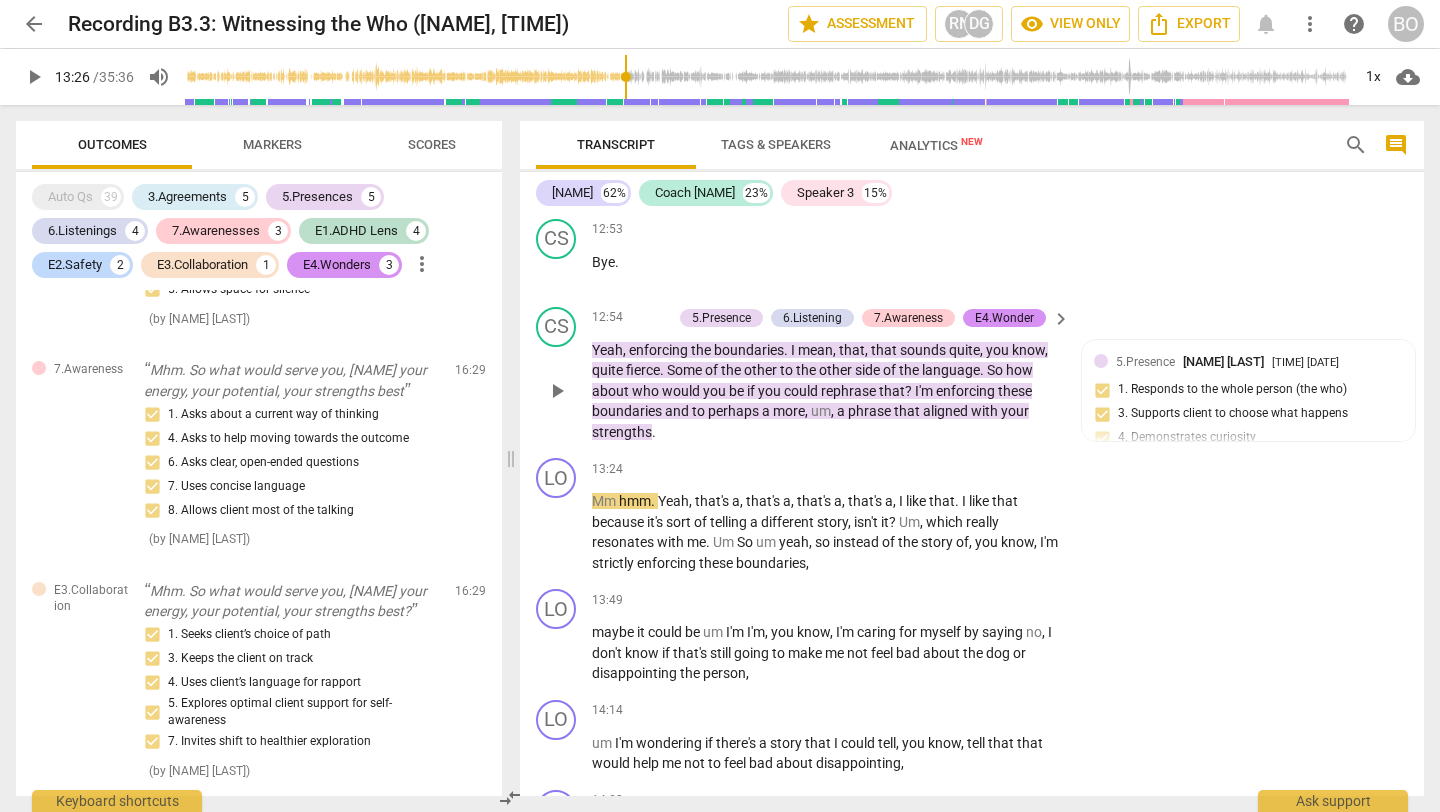 click on "Yeah" at bounding box center (607, 350) 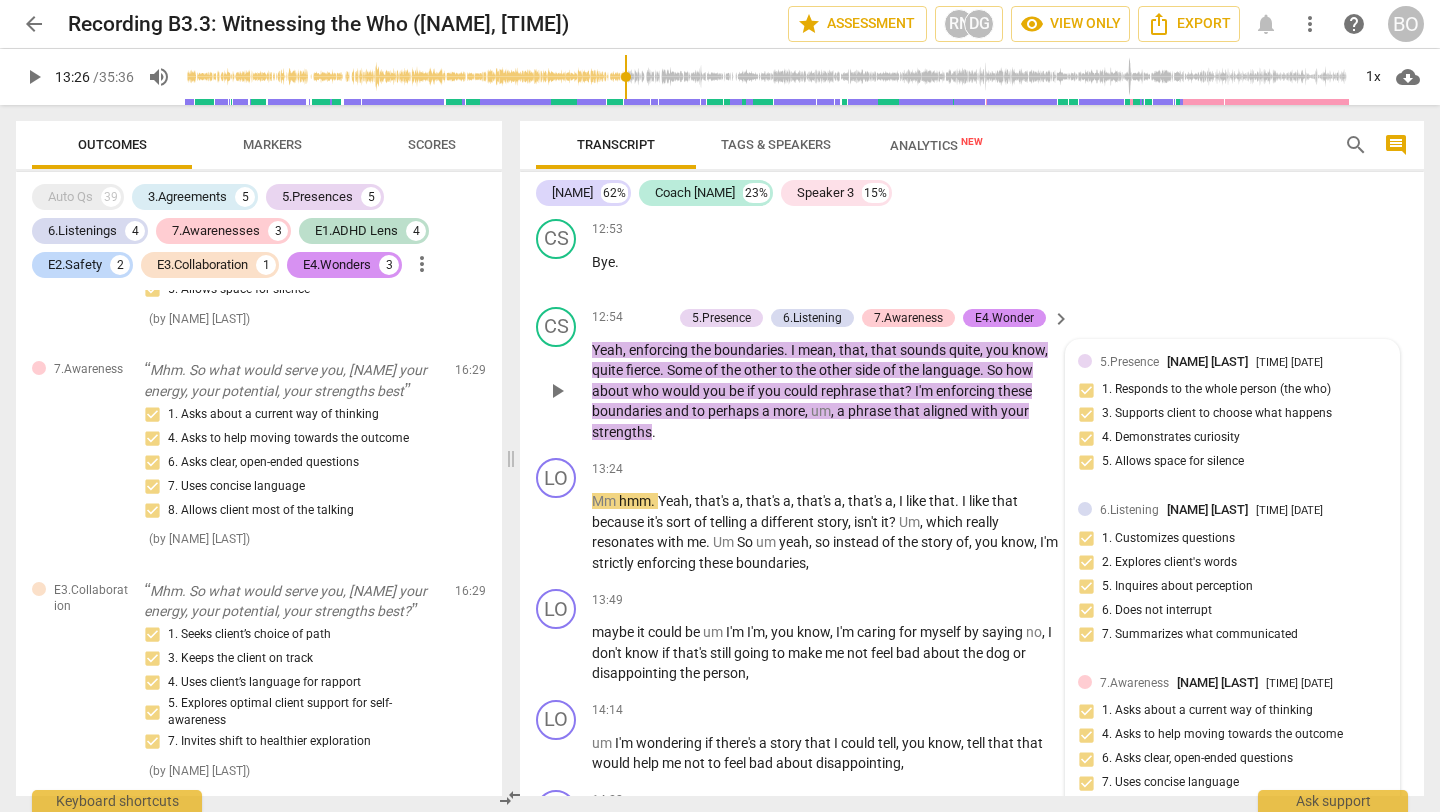 click on "12:54" at bounding box center [607, 317] 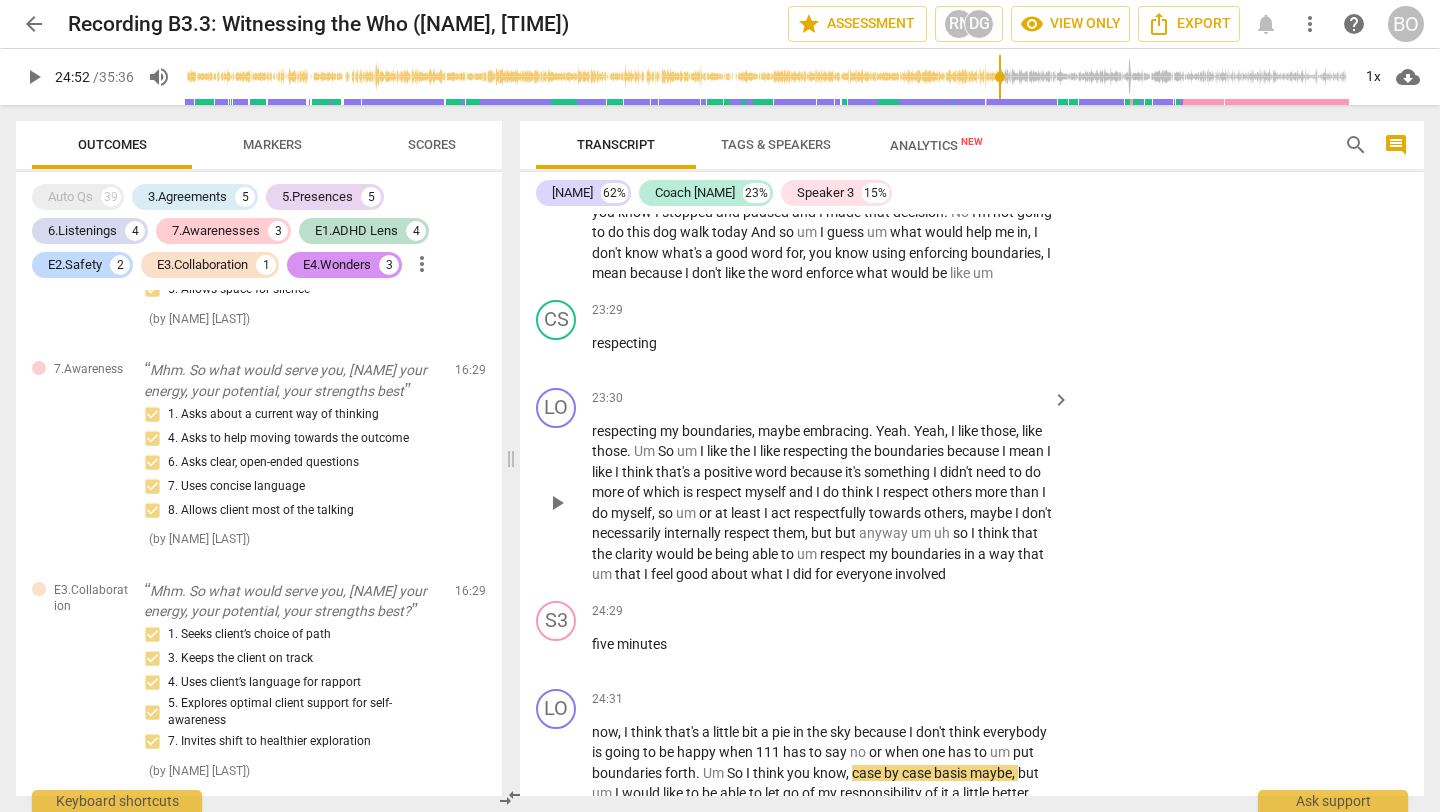 scroll, scrollTop: 7337, scrollLeft: 0, axis: vertical 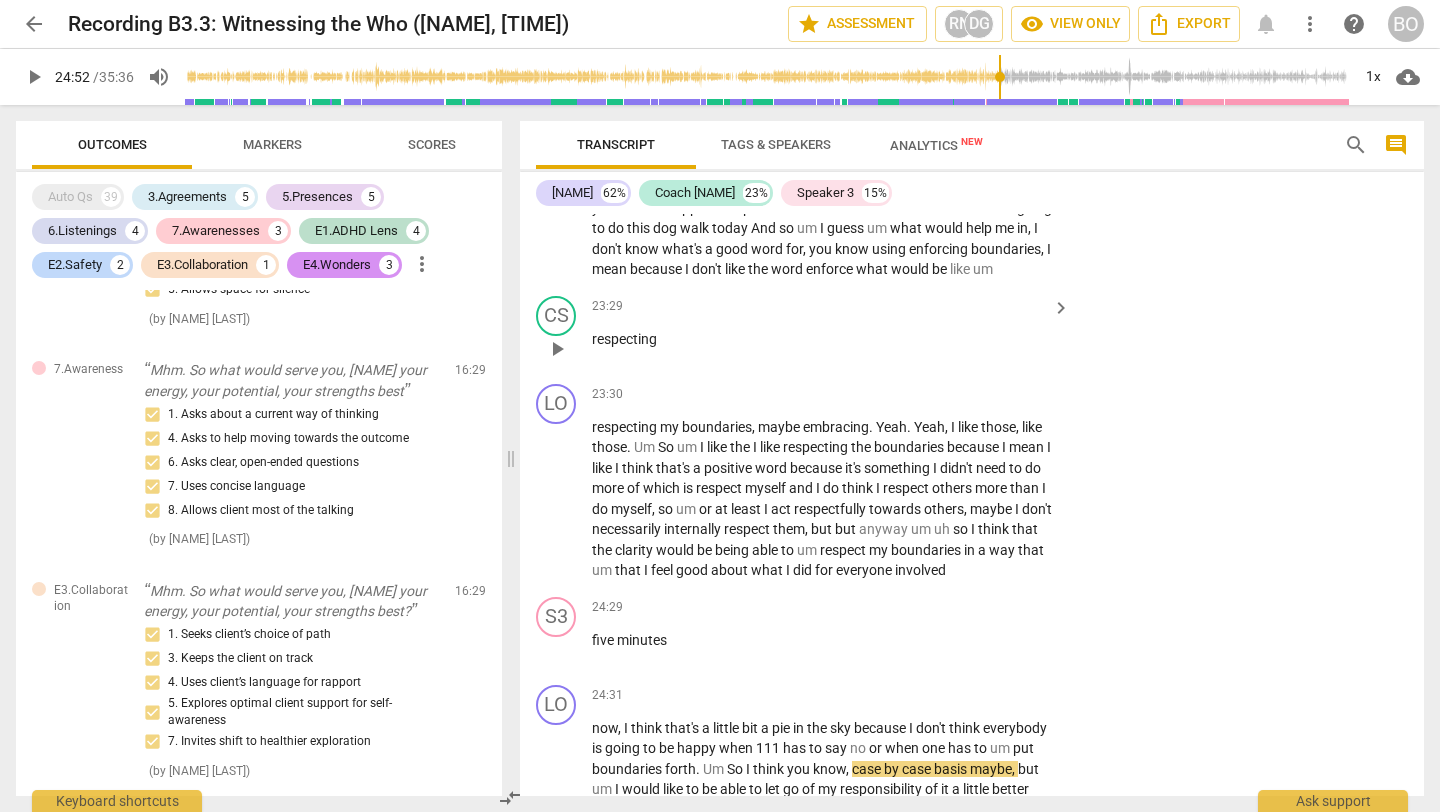 click on "play_arrow" at bounding box center [557, 349] 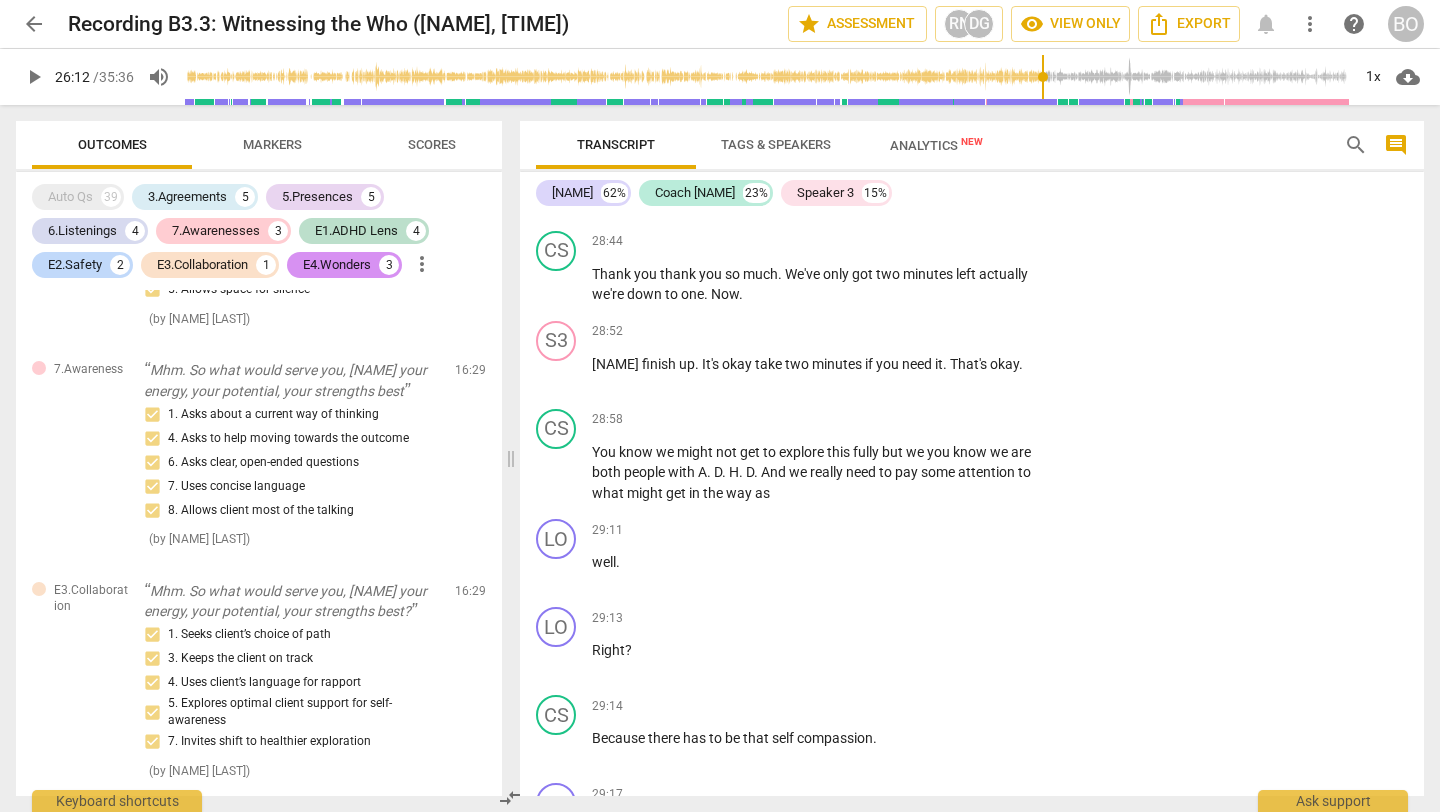 scroll, scrollTop: 9046, scrollLeft: 0, axis: vertical 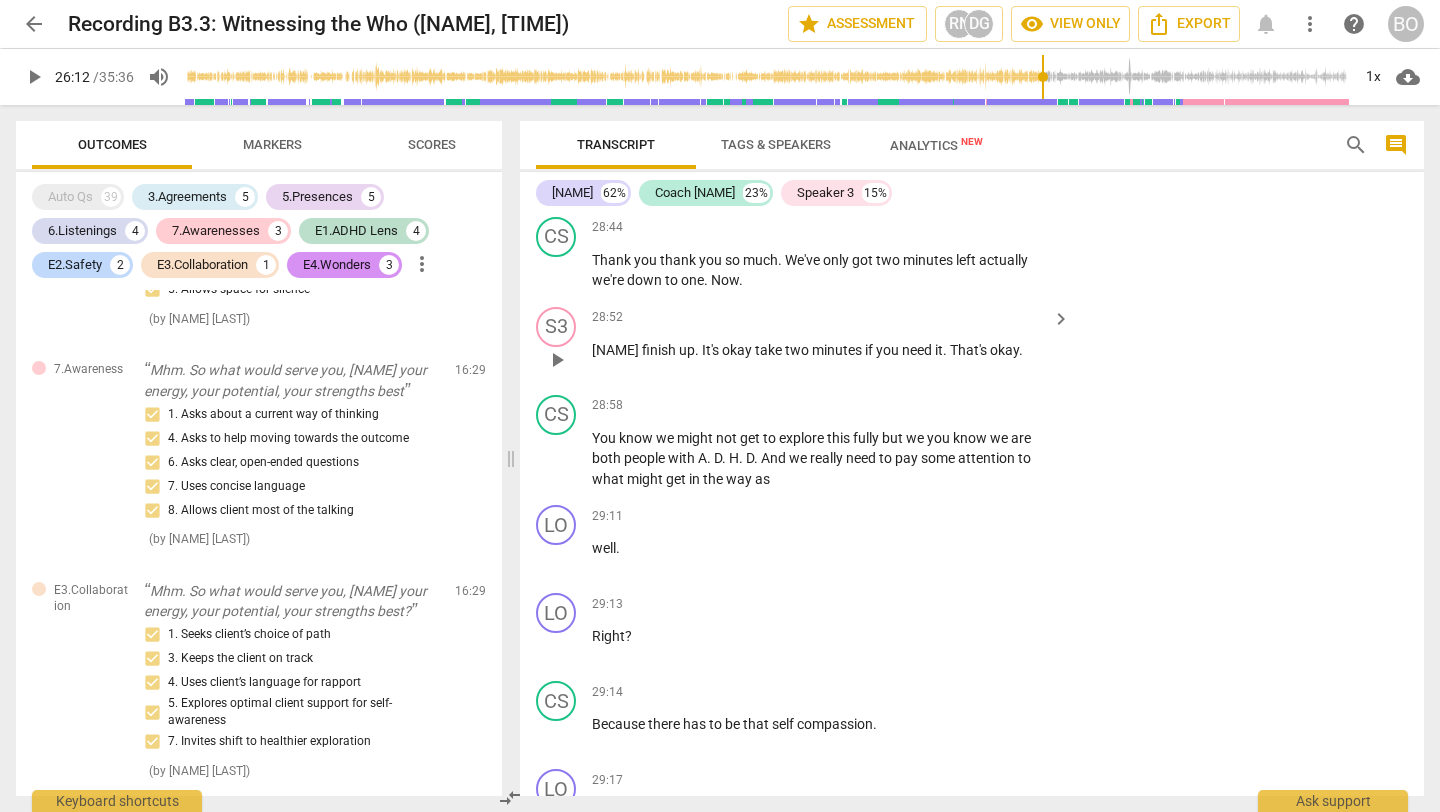 click on "S3 play_arrow pause" at bounding box center [564, 343] 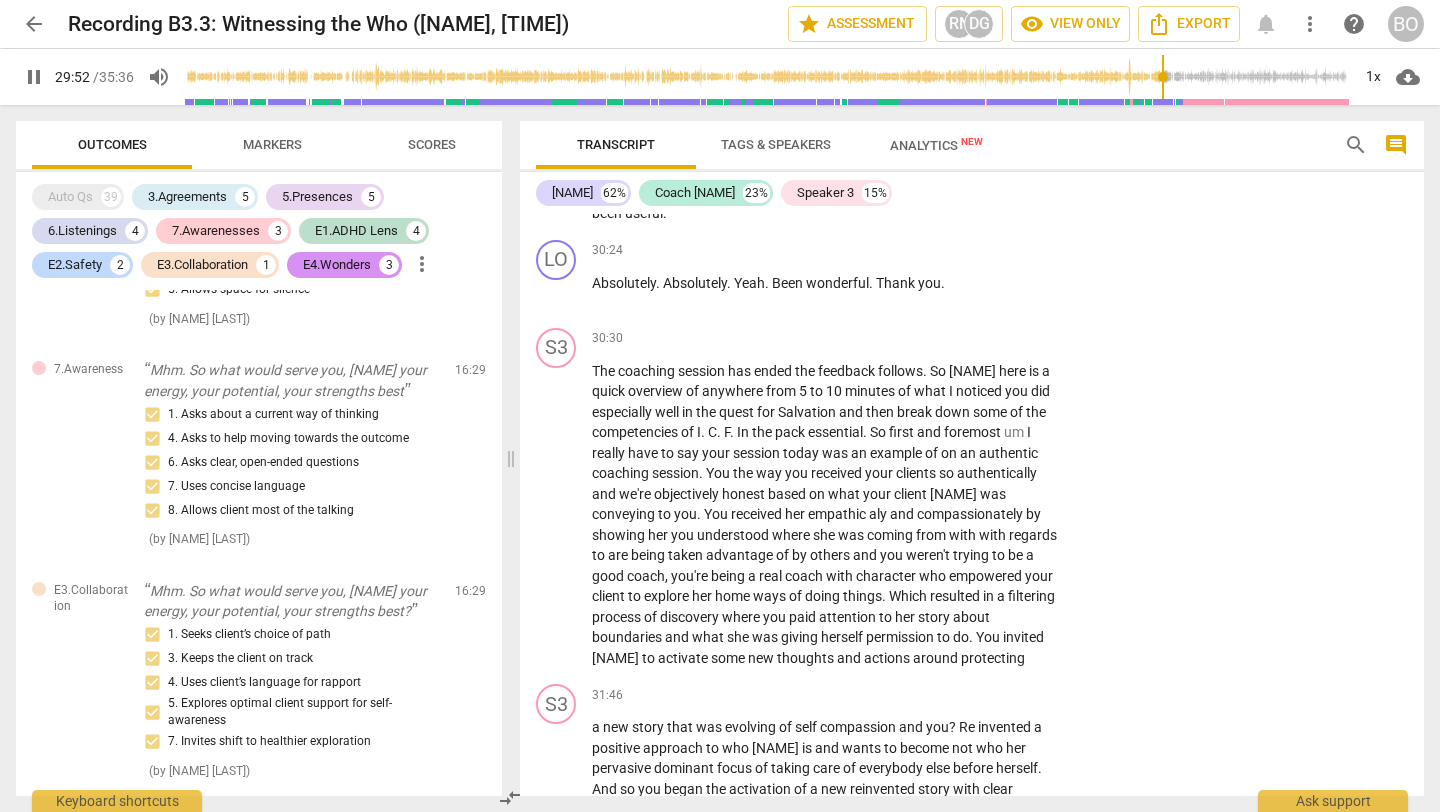 scroll, scrollTop: 10165, scrollLeft: 0, axis: vertical 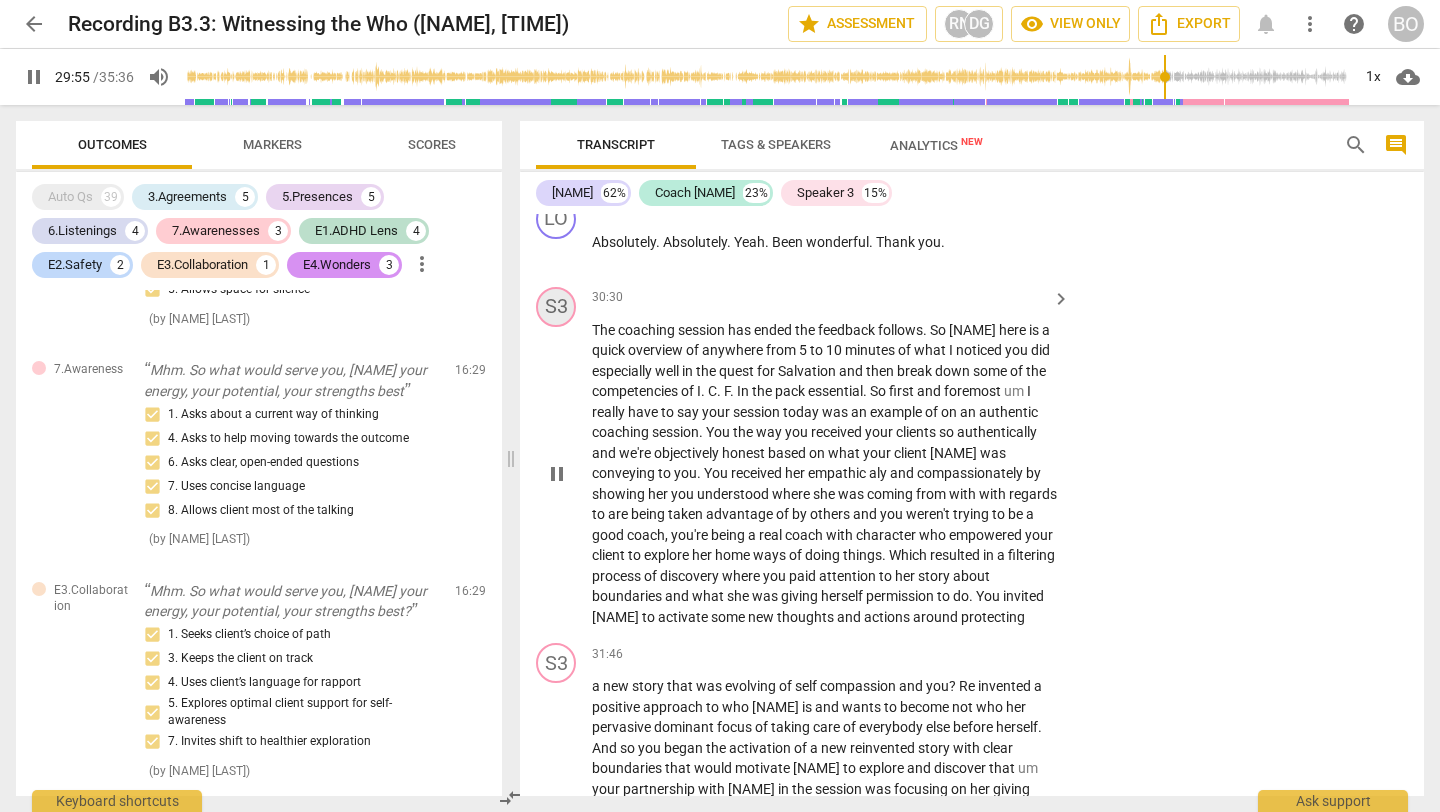 click on "S3" at bounding box center [556, 307] 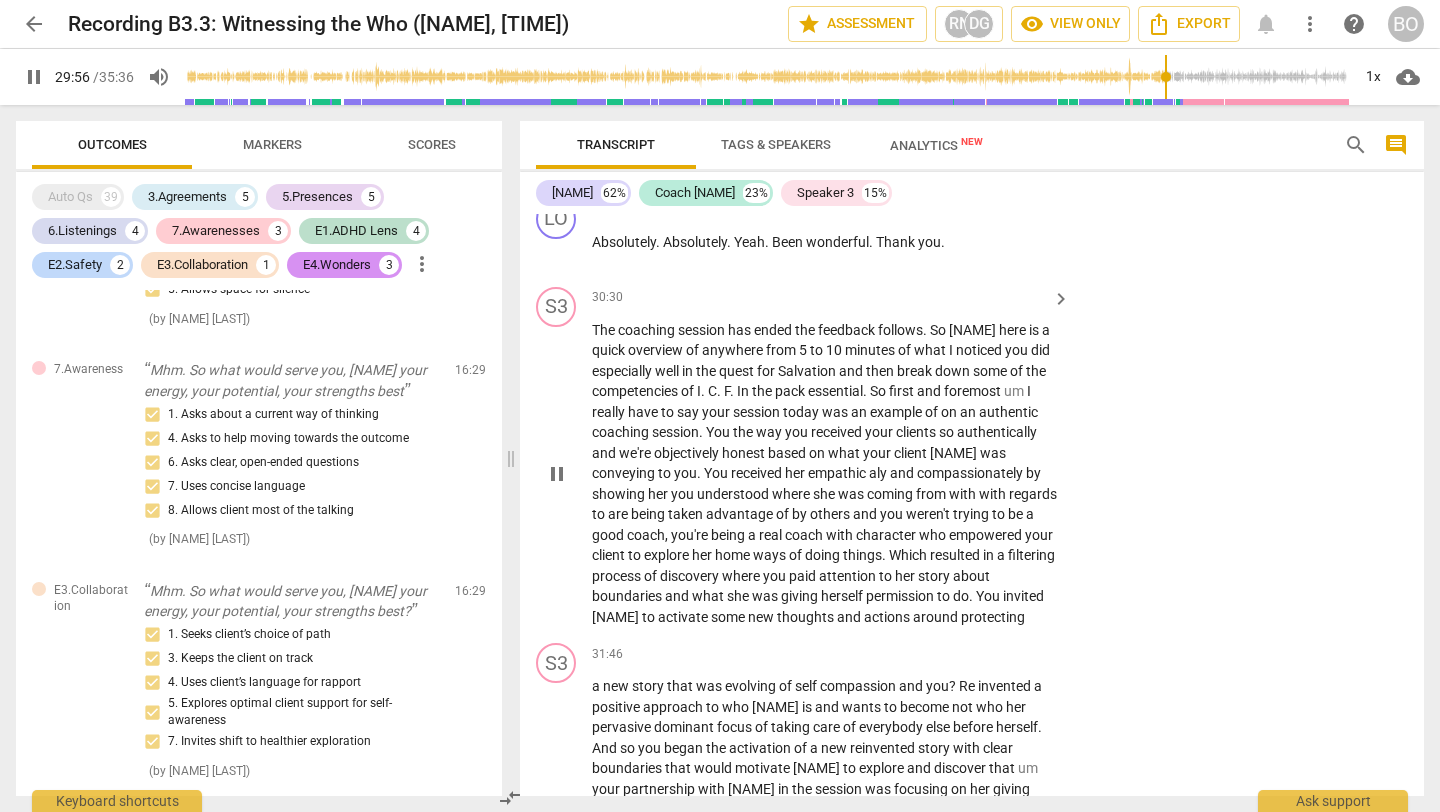 click on "30:30" at bounding box center (607, 297) 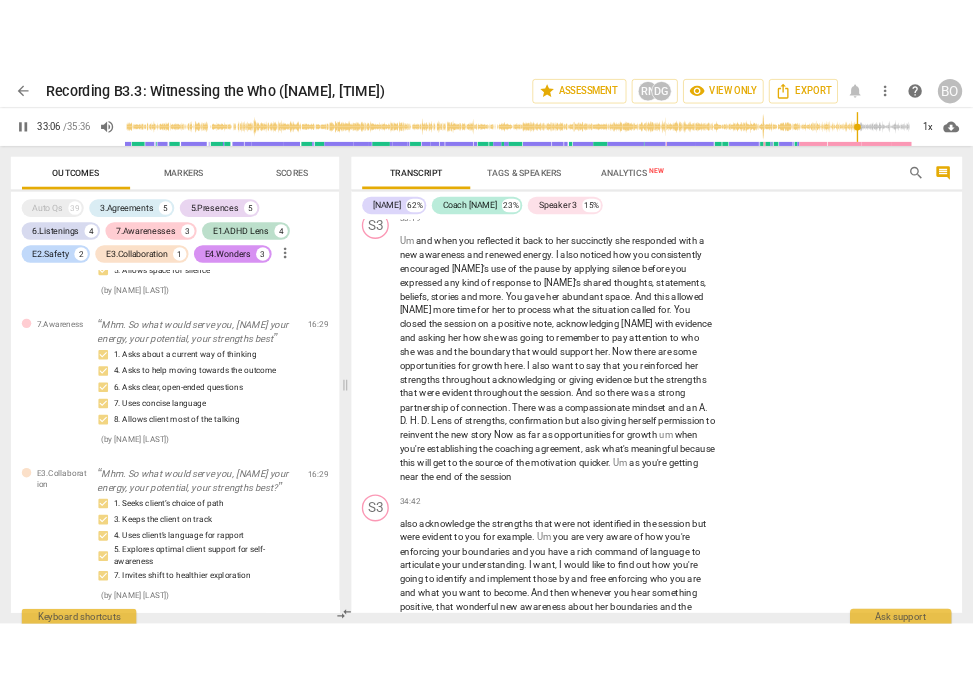 scroll, scrollTop: 11048, scrollLeft: 0, axis: vertical 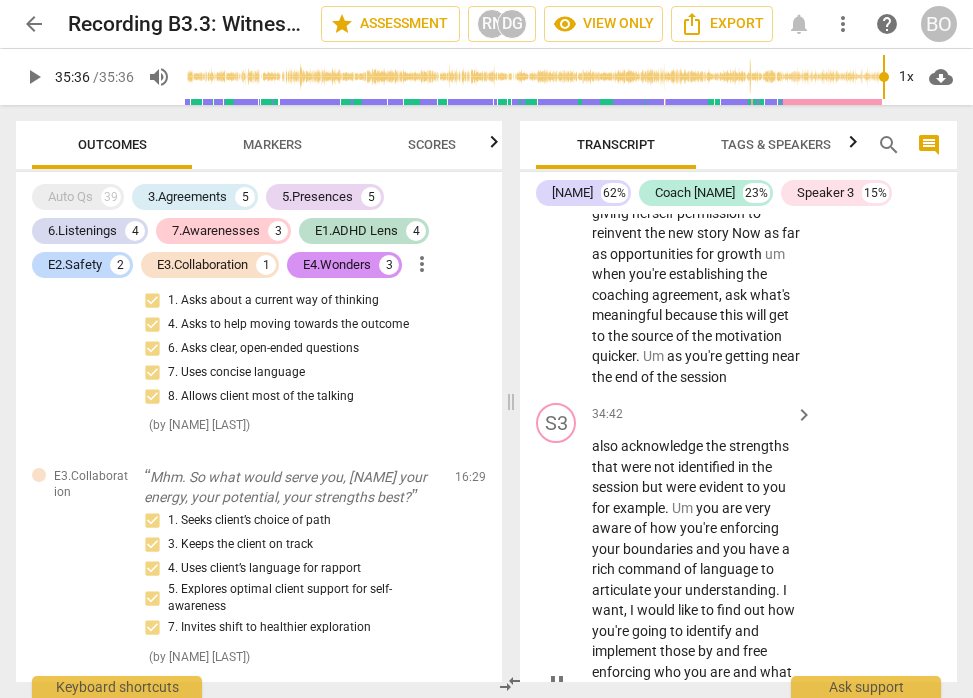 type on "2136" 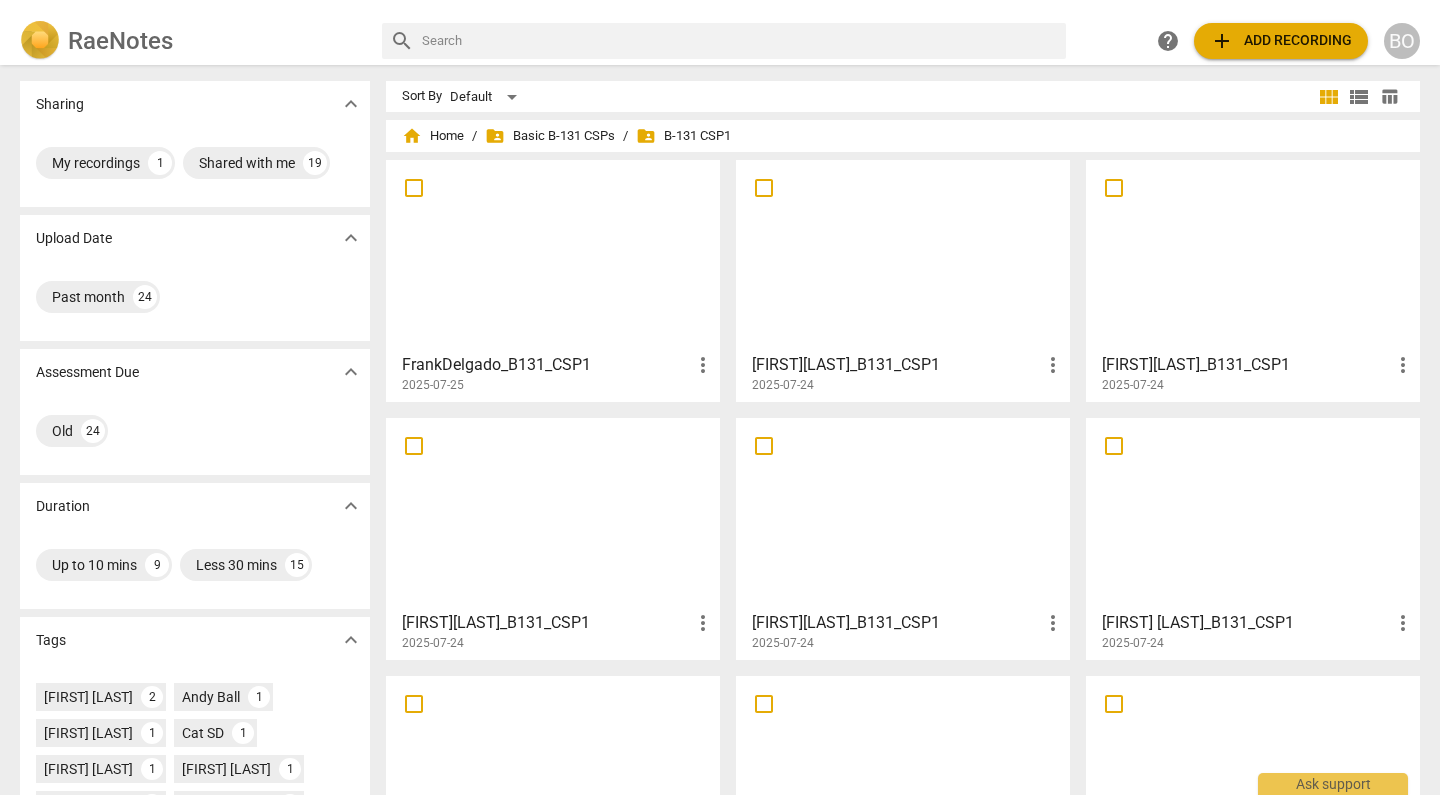 scroll, scrollTop: 0, scrollLeft: 0, axis: both 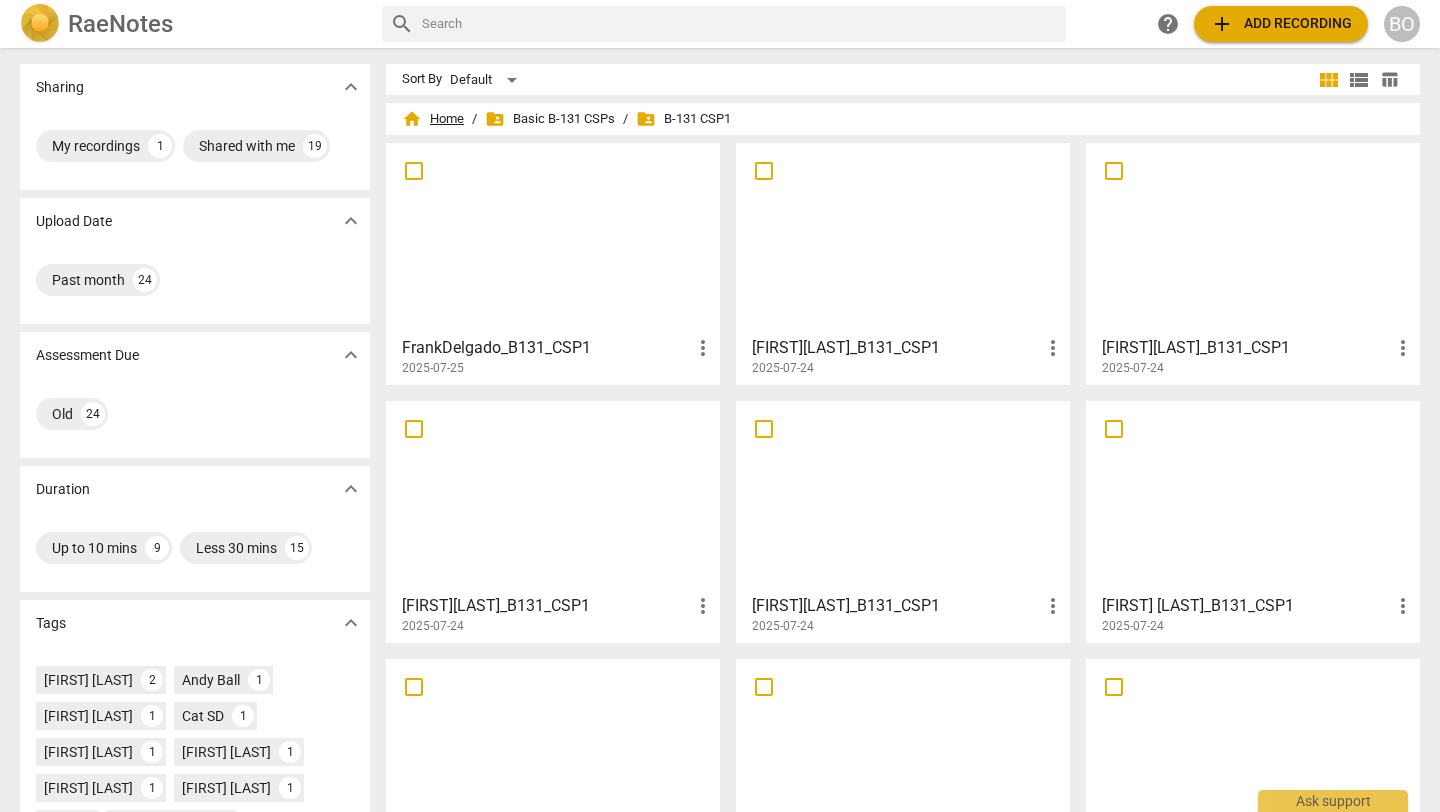 click on "home Home" at bounding box center (433, 119) 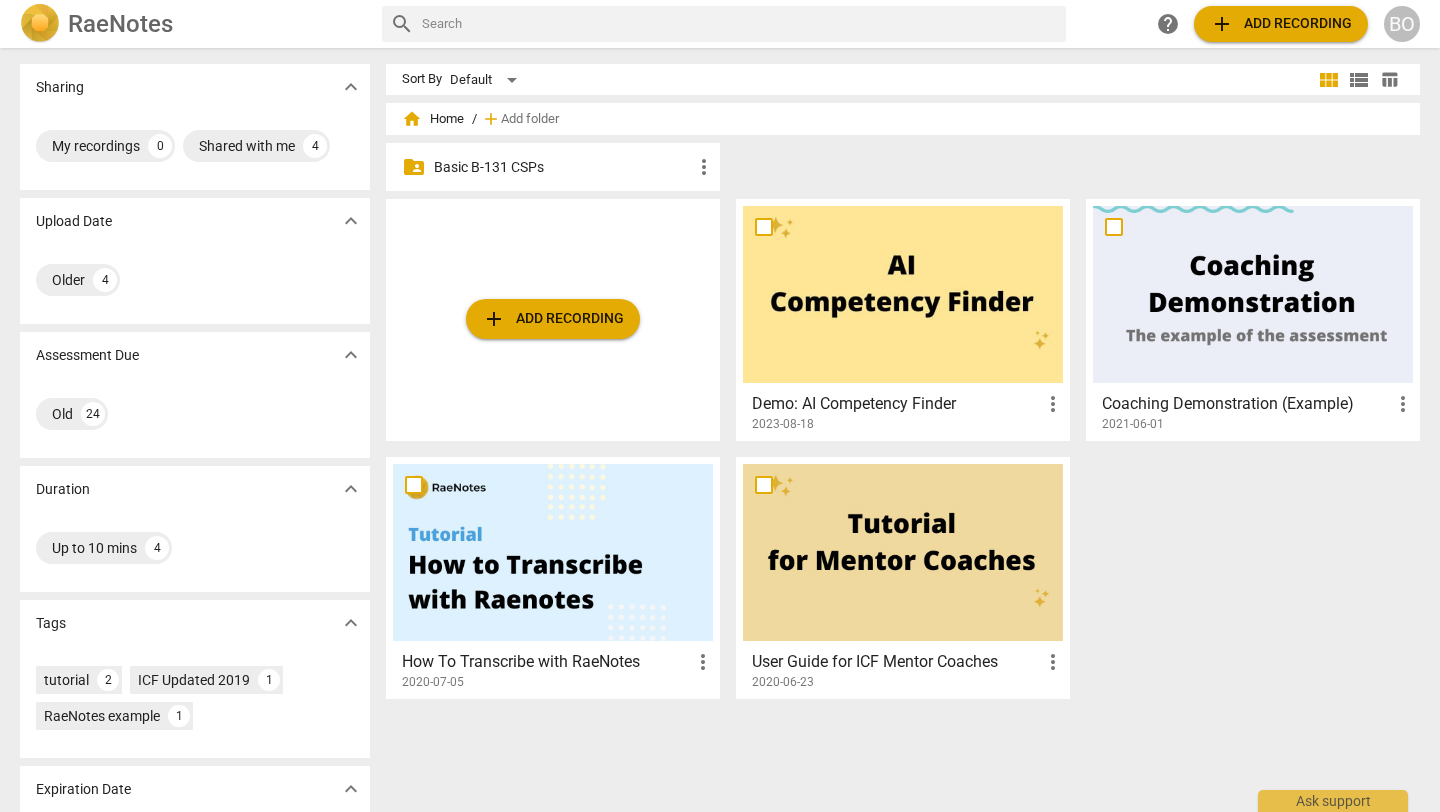 click on "Basic B-131 CSPs" at bounding box center (563, 167) 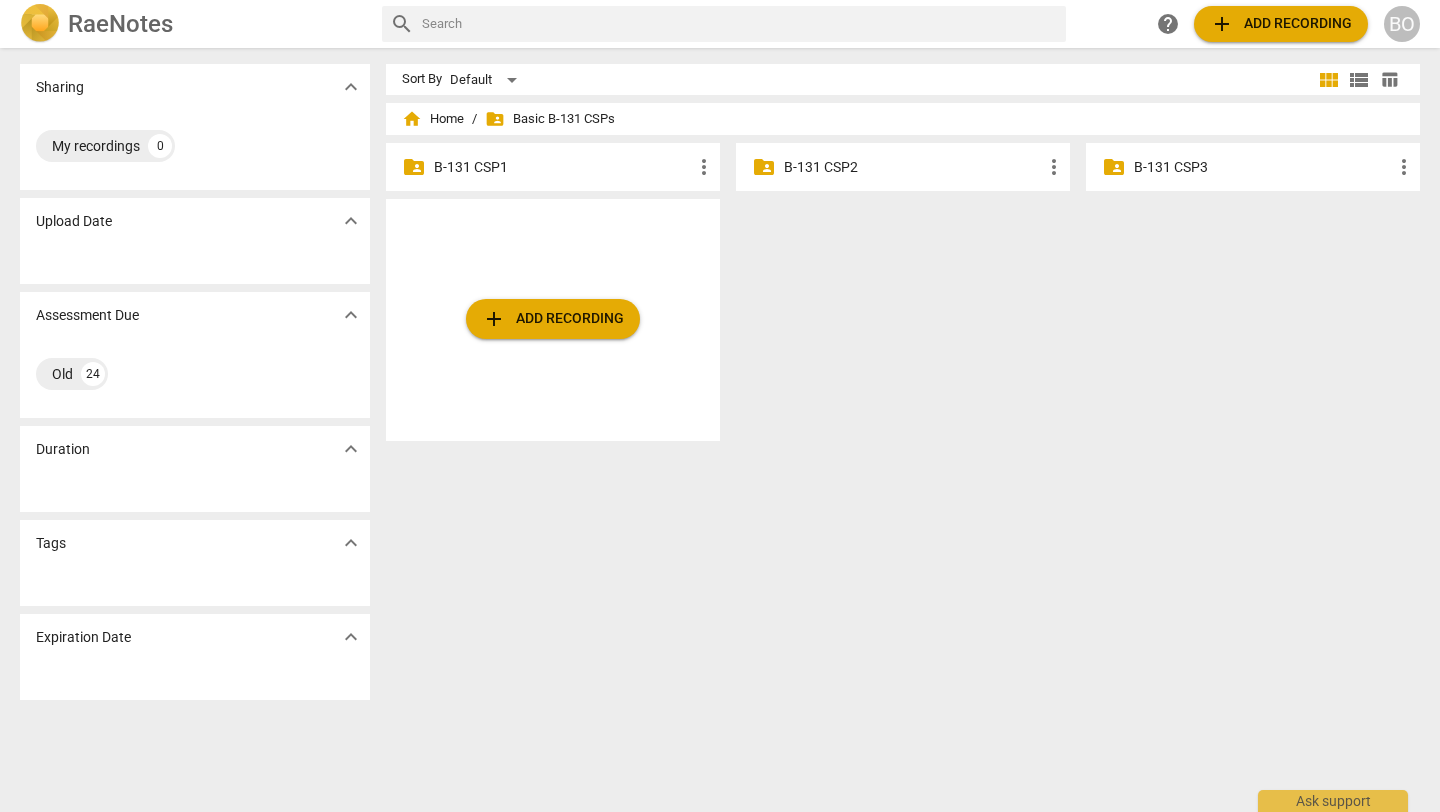 click on "B-131 CSP2" at bounding box center [913, 167] 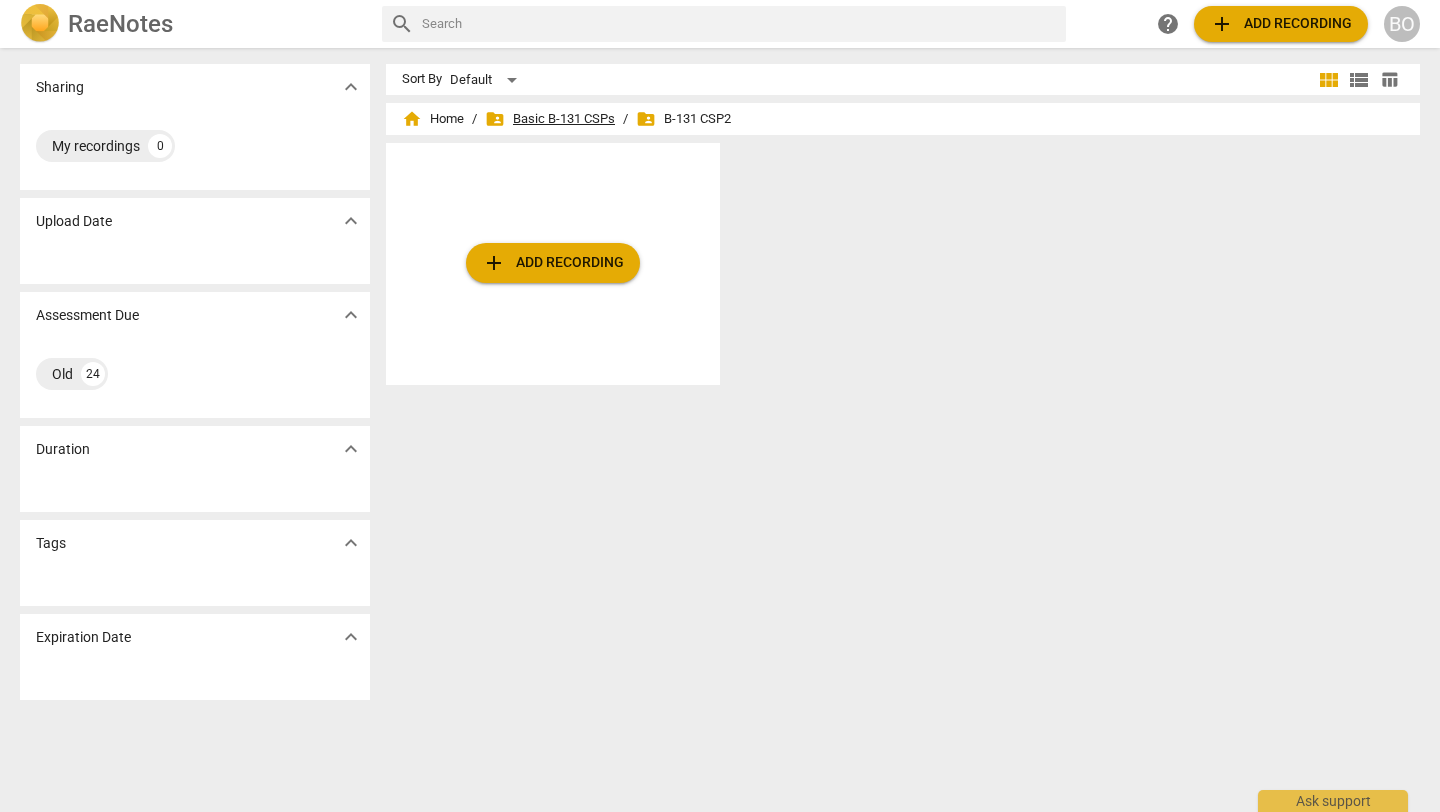 click on "folder_shared Basic B-131 CSPs" at bounding box center (550, 119) 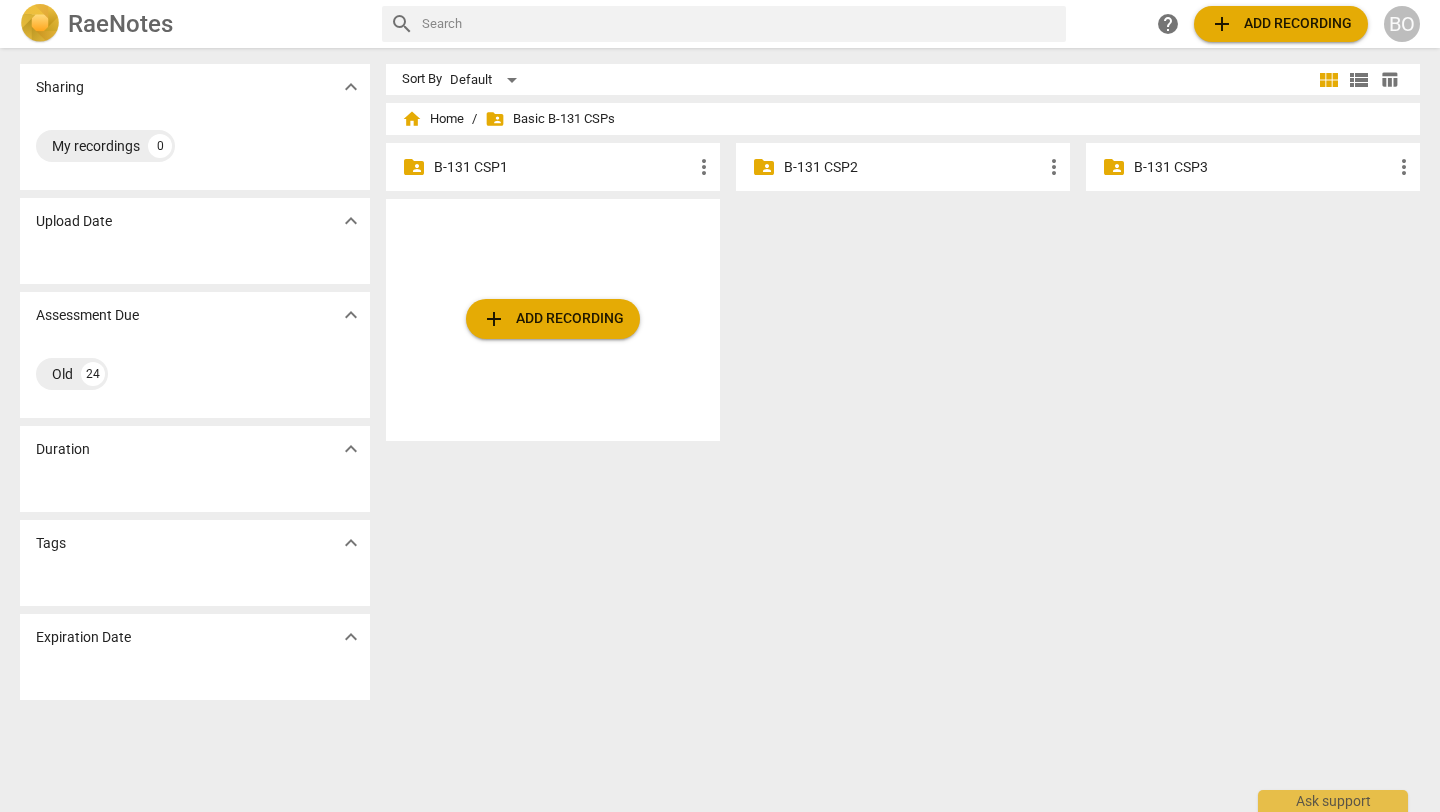 click on "B-131 CSP1" at bounding box center [563, 167] 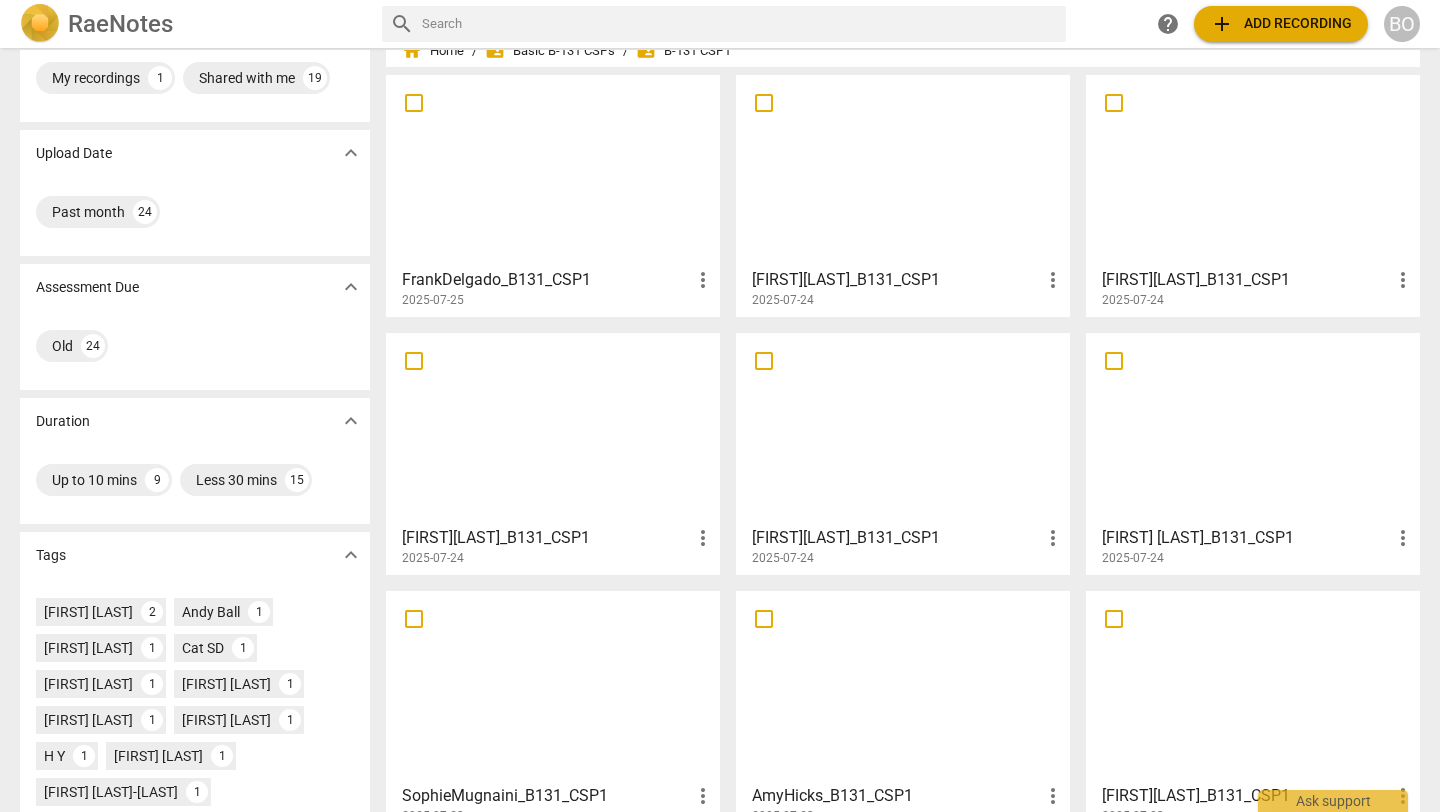 scroll, scrollTop: 0, scrollLeft: 0, axis: both 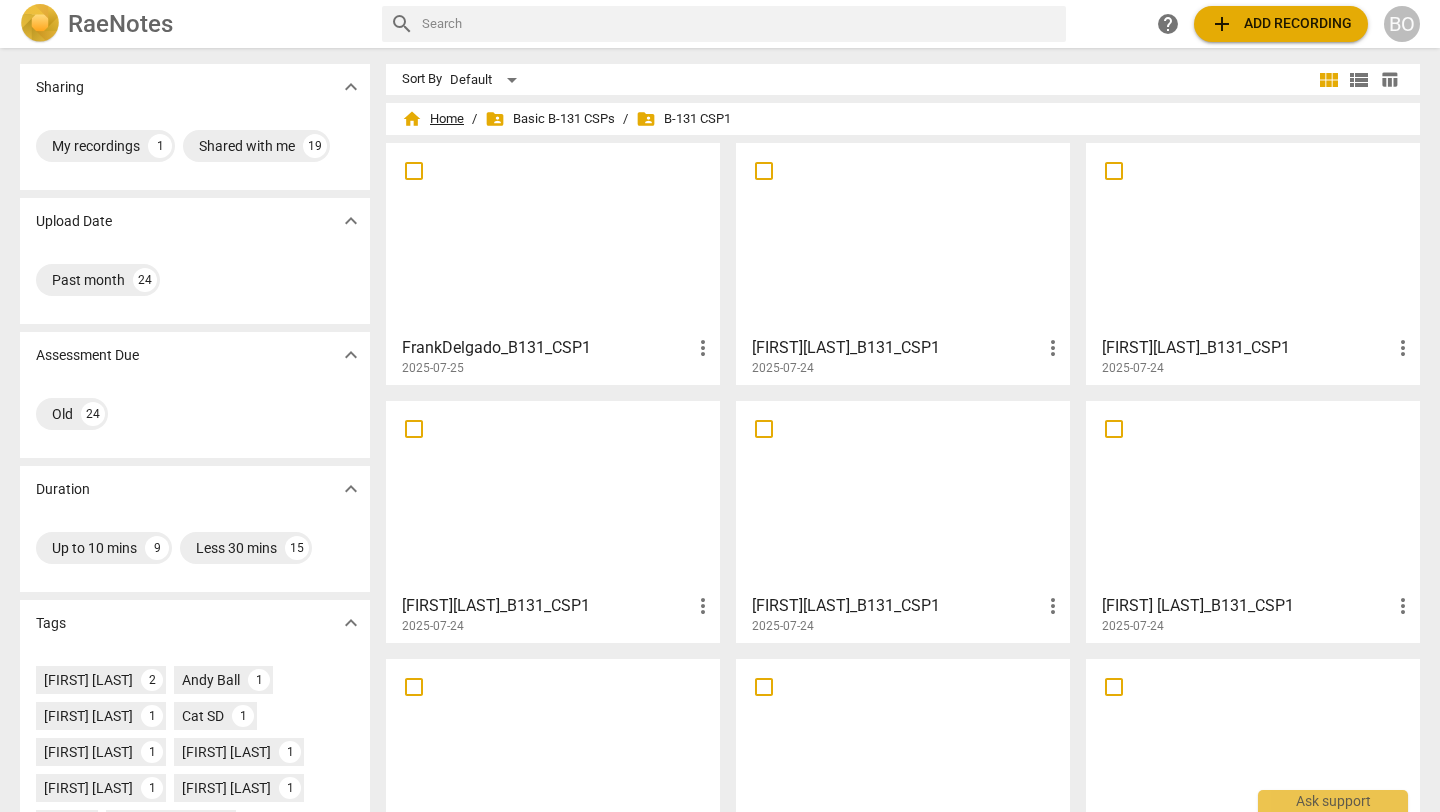click on "home Home" at bounding box center [433, 119] 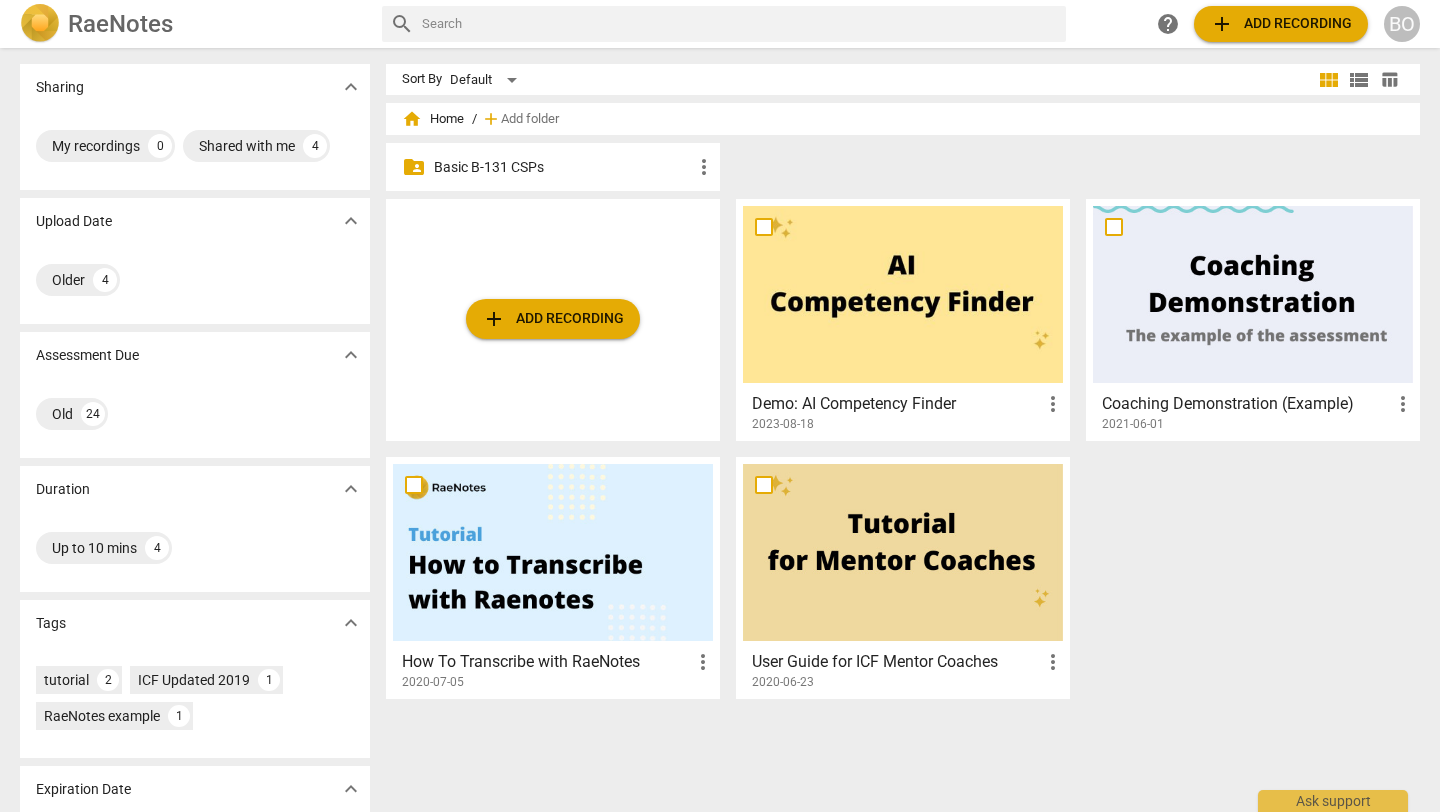 click on "Basic B-131 CSPs" at bounding box center (563, 167) 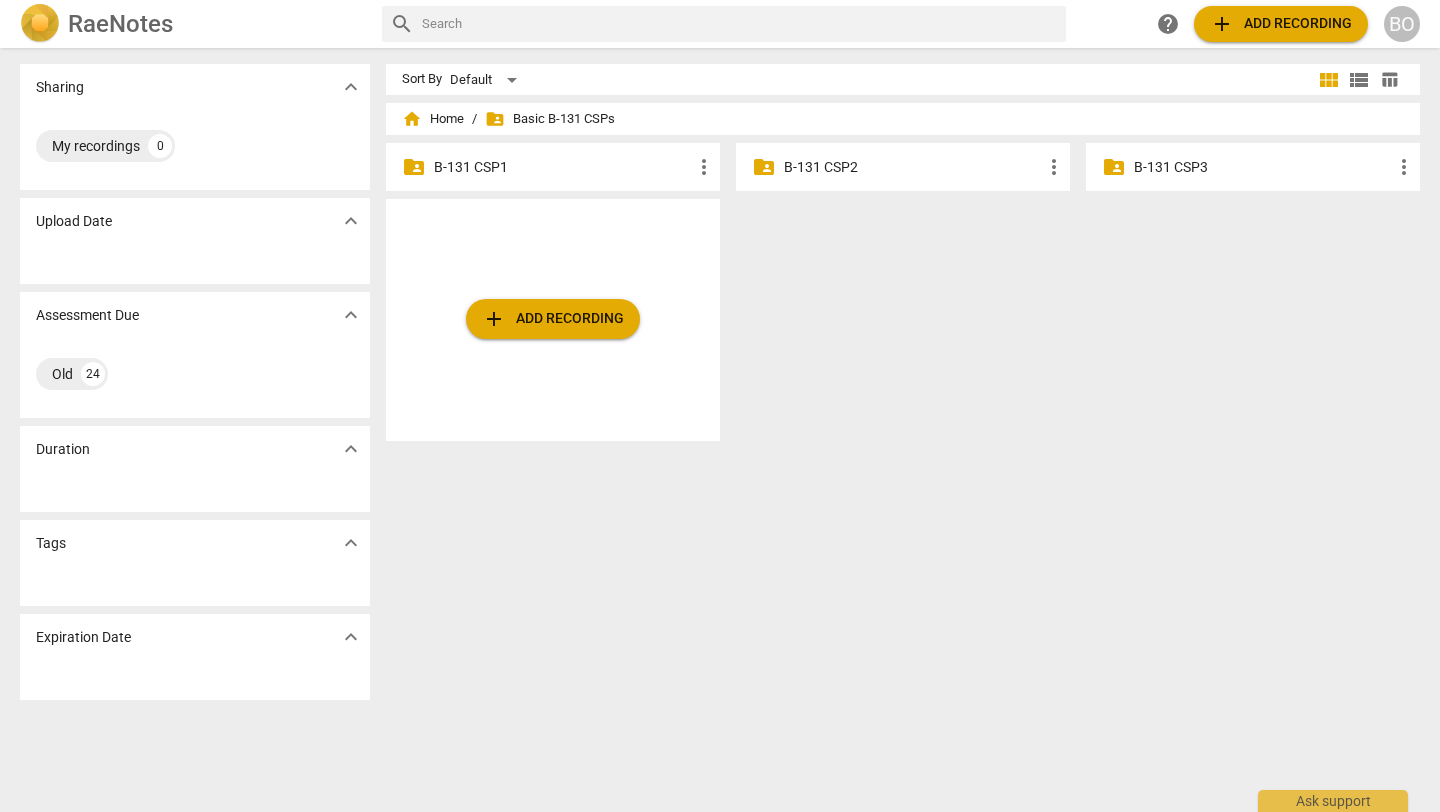 click on "folder_shared B-131 CSP2 more_vert" at bounding box center (903, 167) 